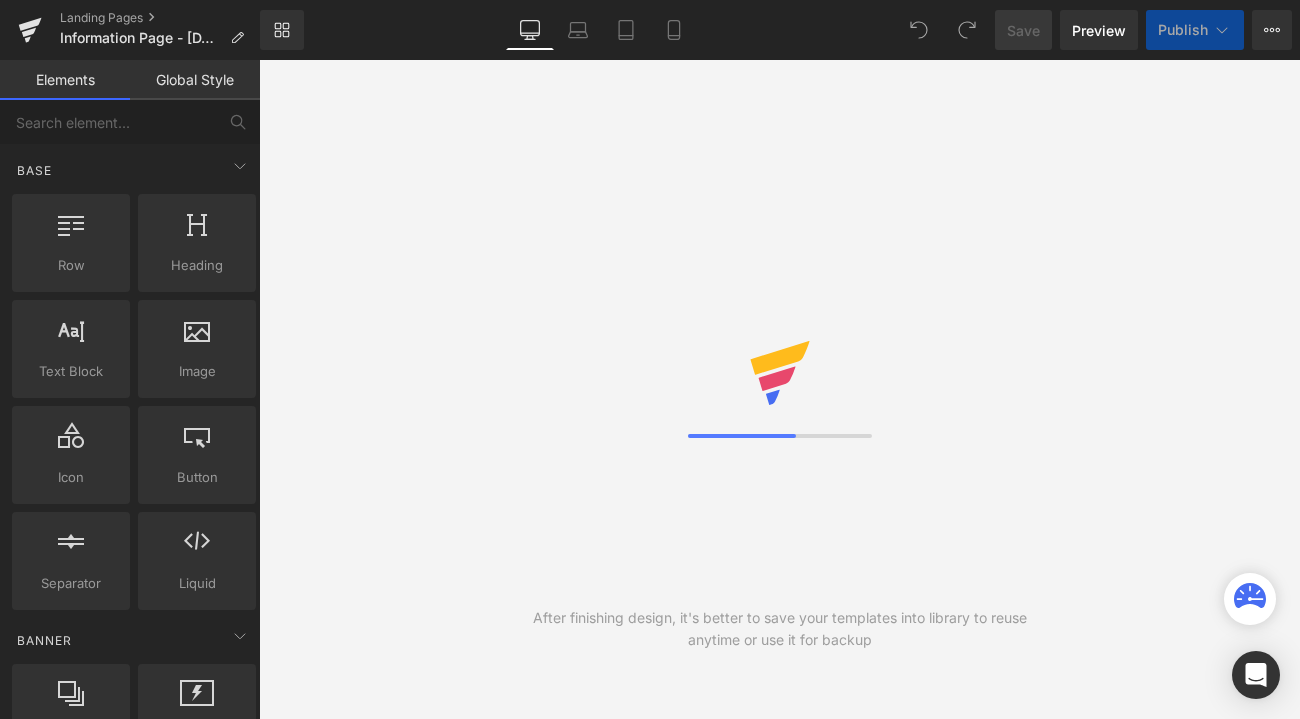 scroll, scrollTop: 0, scrollLeft: 0, axis: both 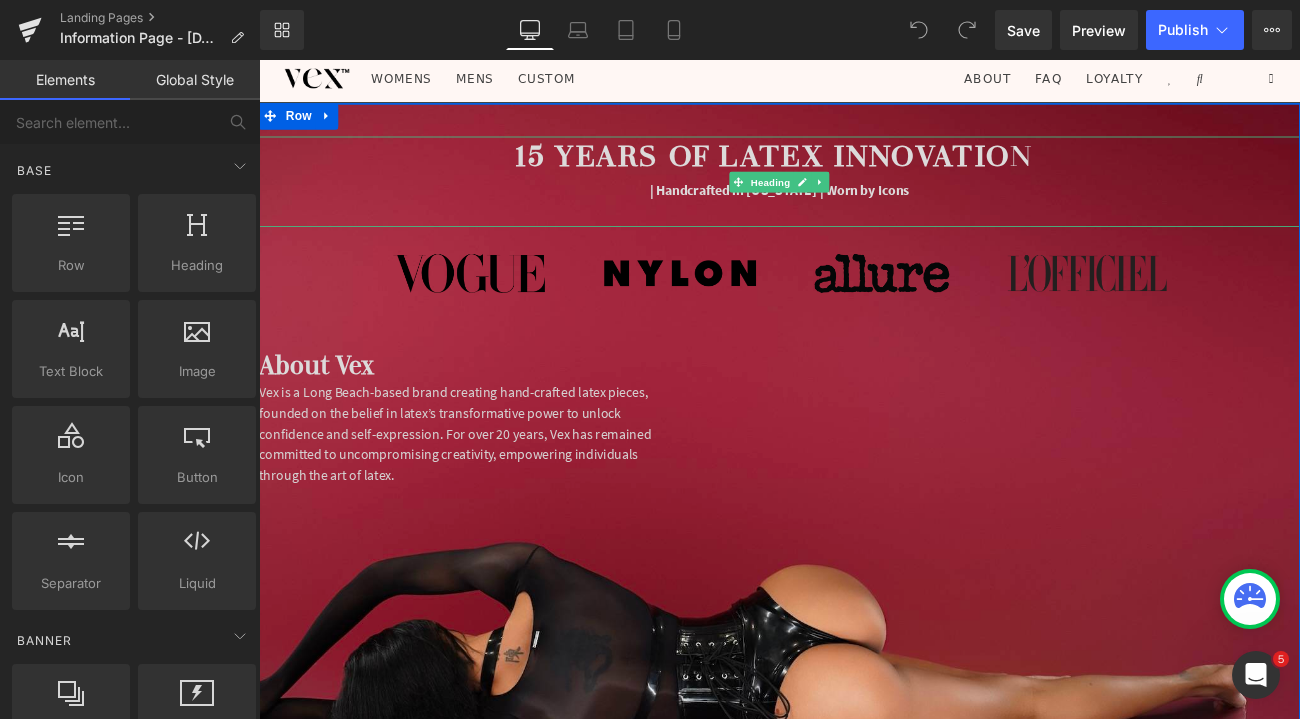 click on "| Handcrafted in [US_STATE] | Worn by Icons" at bounding box center (864, 211) 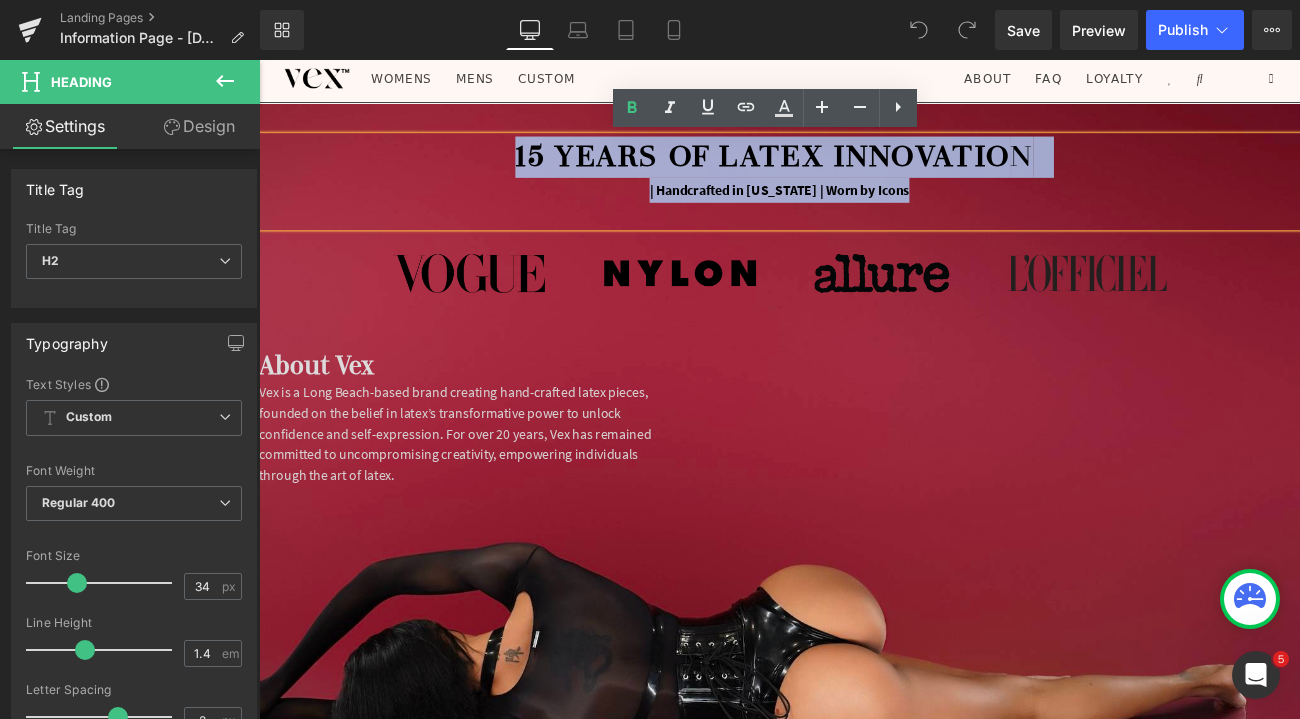 drag, startPoint x: 1025, startPoint y: 212, endPoint x: 532, endPoint y: 124, distance: 500.79236 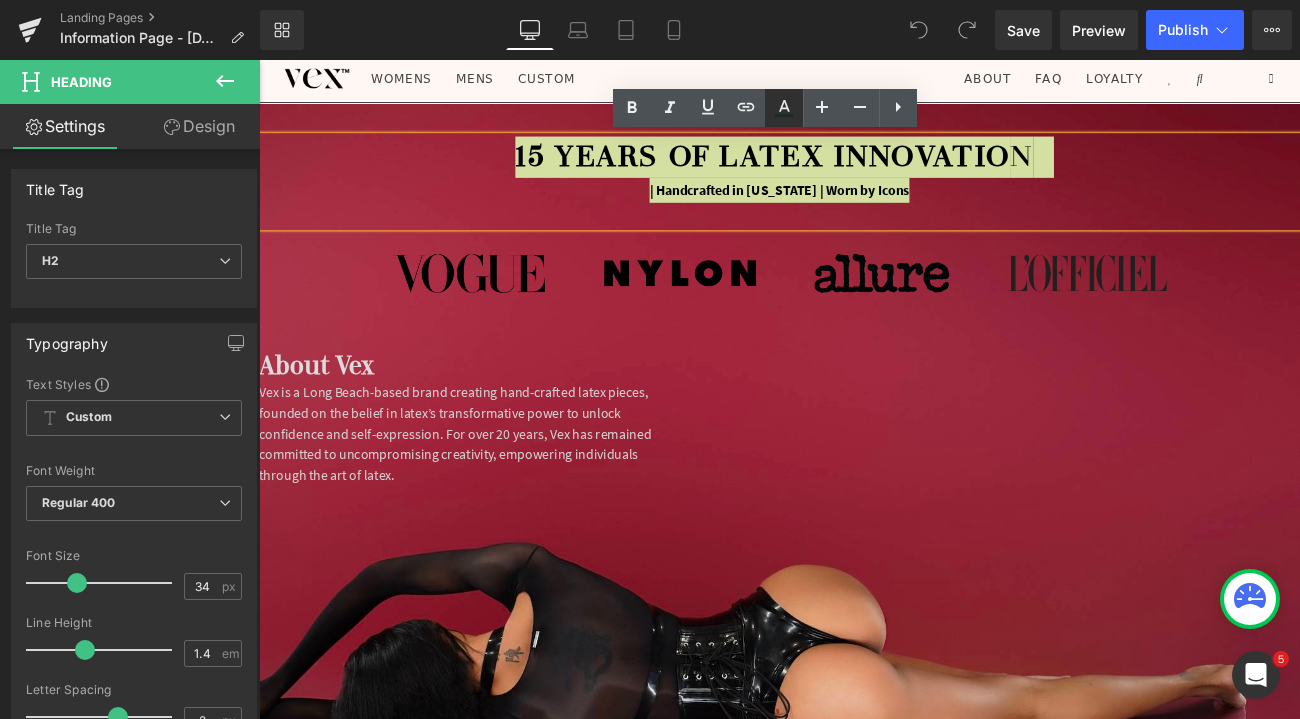 click 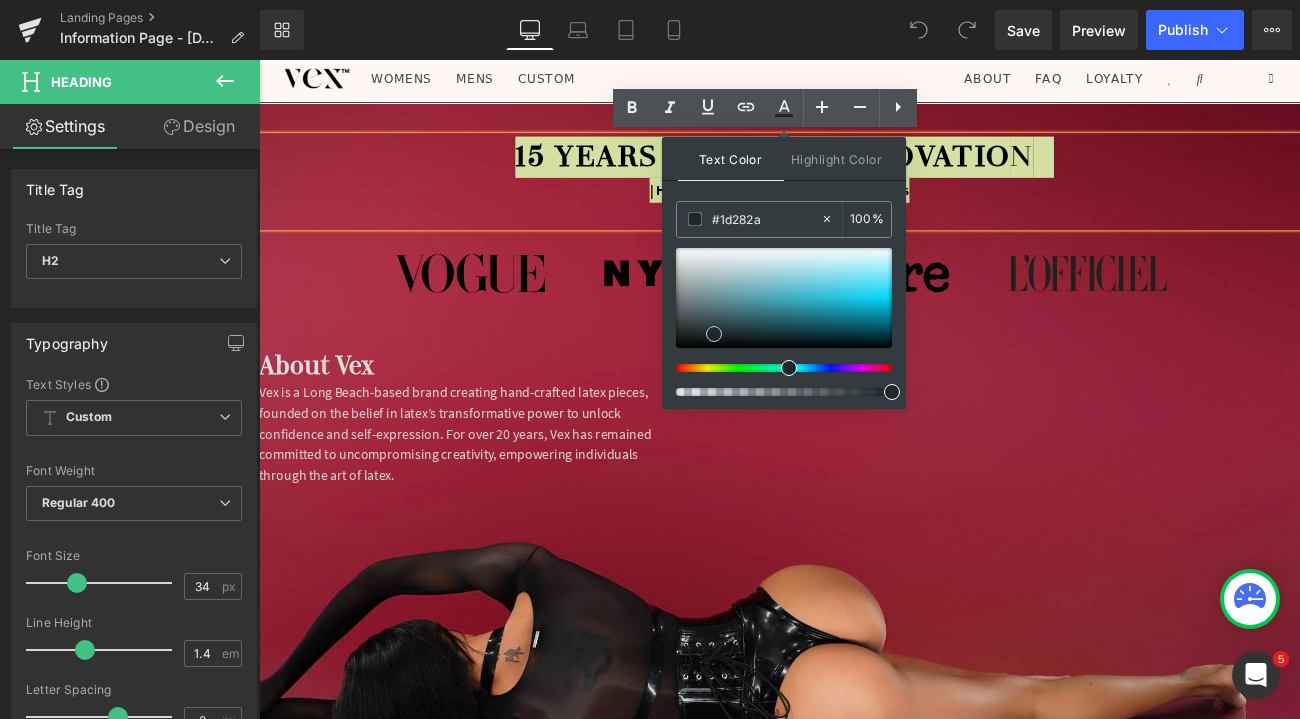 type 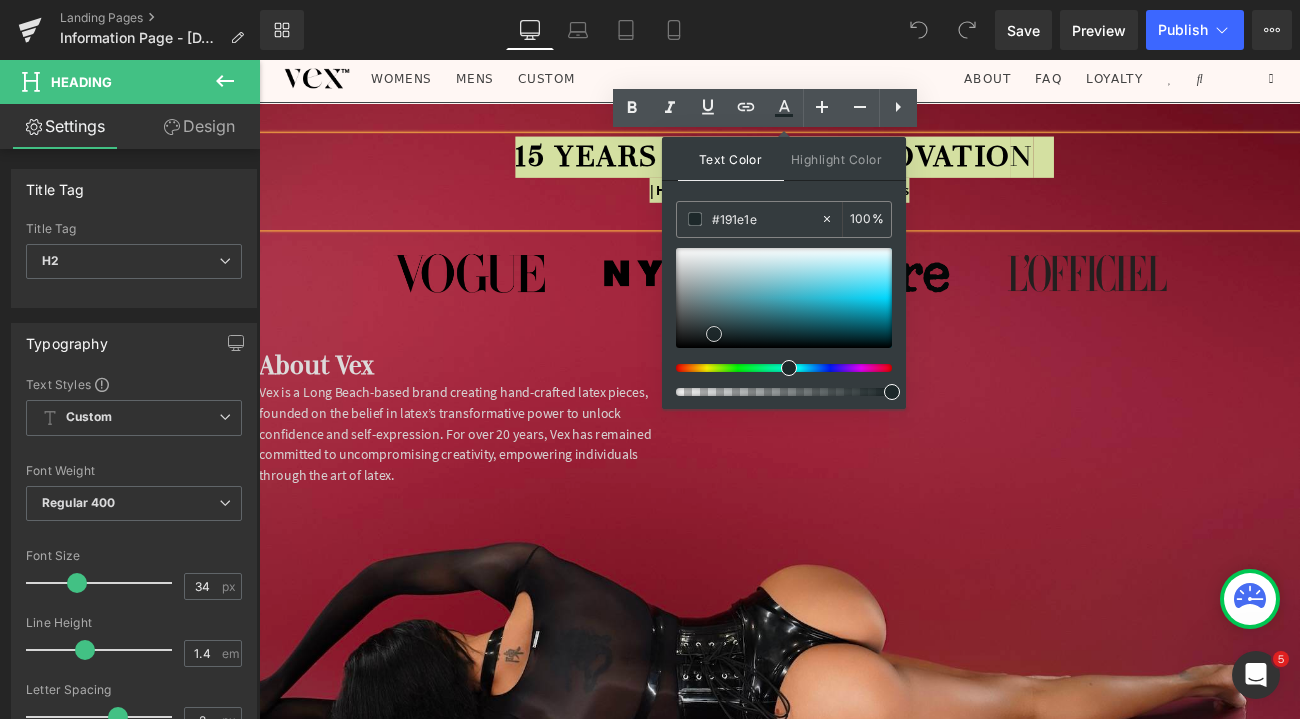 type on "#000000" 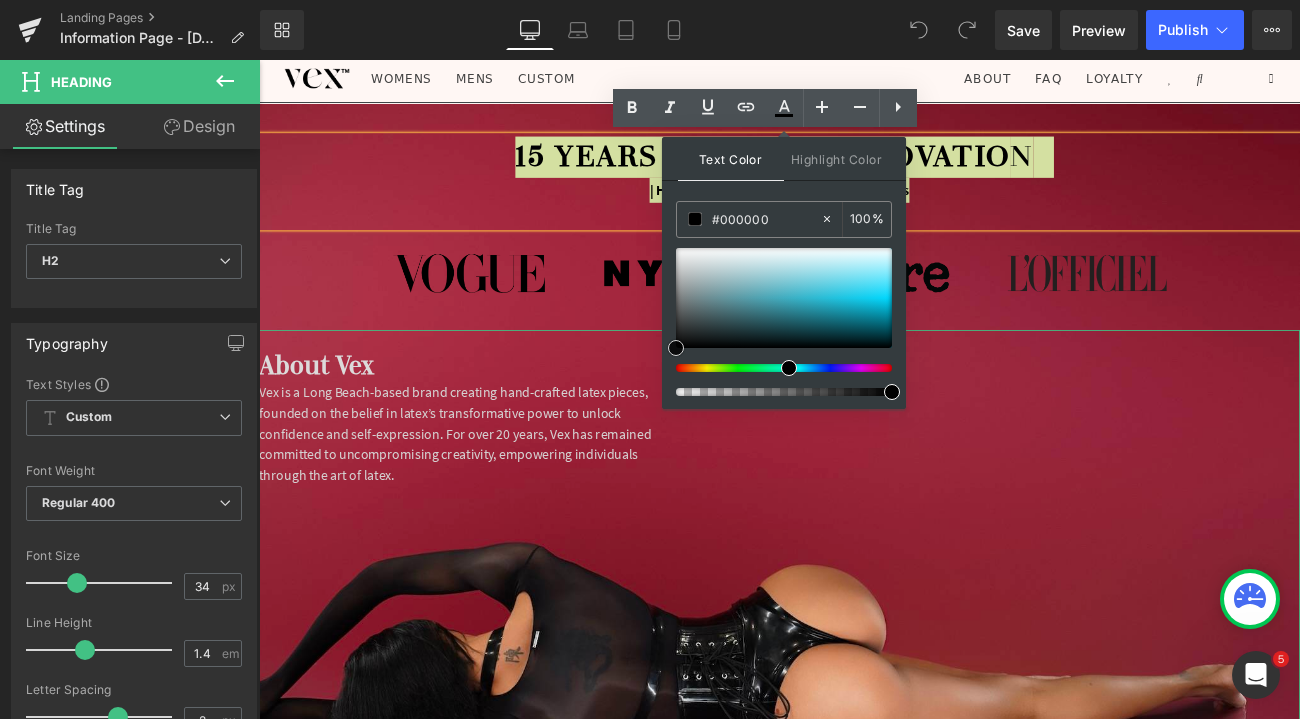 drag, startPoint x: 975, startPoint y: 387, endPoint x: 658, endPoint y: 434, distance: 320.4653 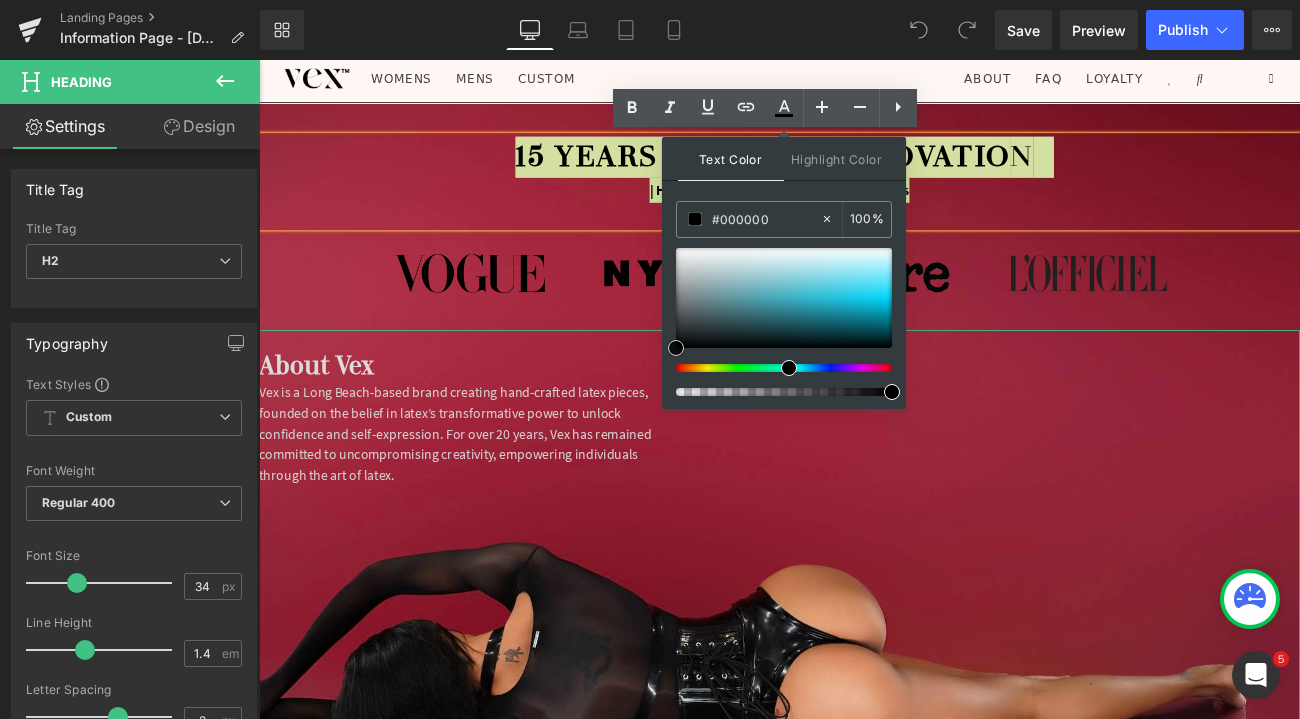 click at bounding box center (676, 348) 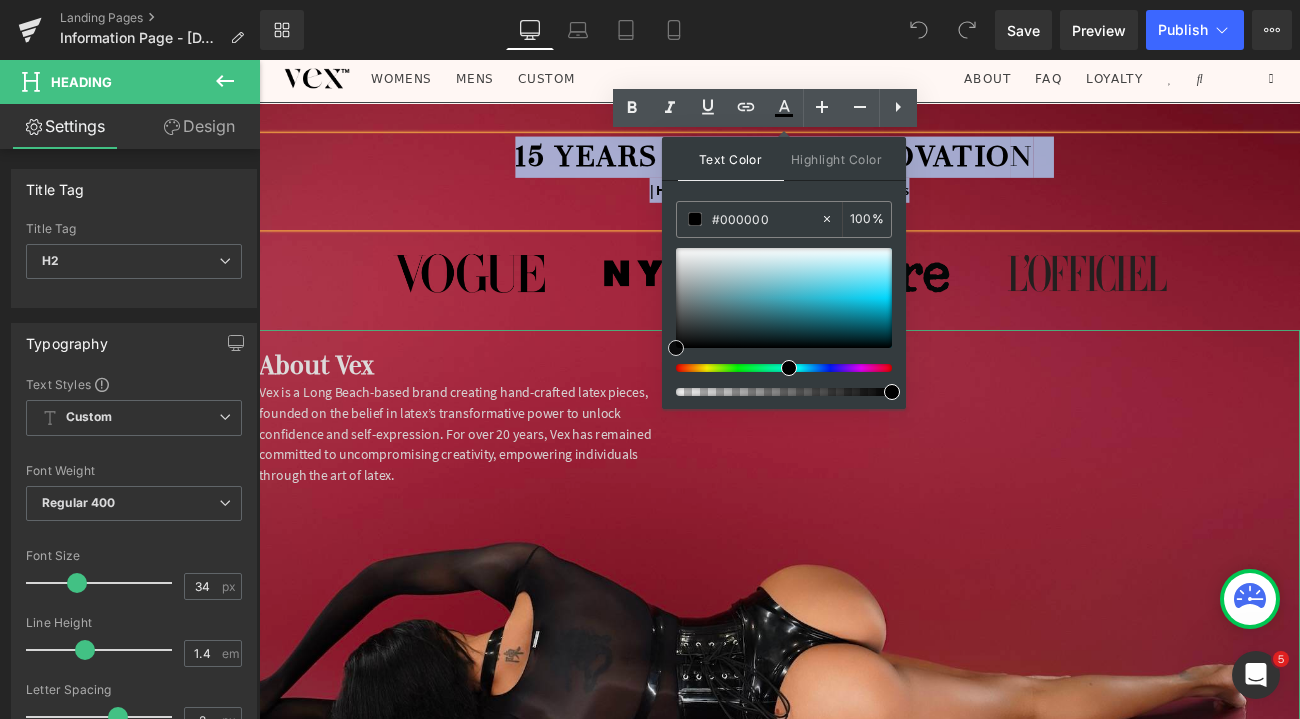 click on "committed to uncompromising creativity, empowering individuals" at bounding box center (479, 518) 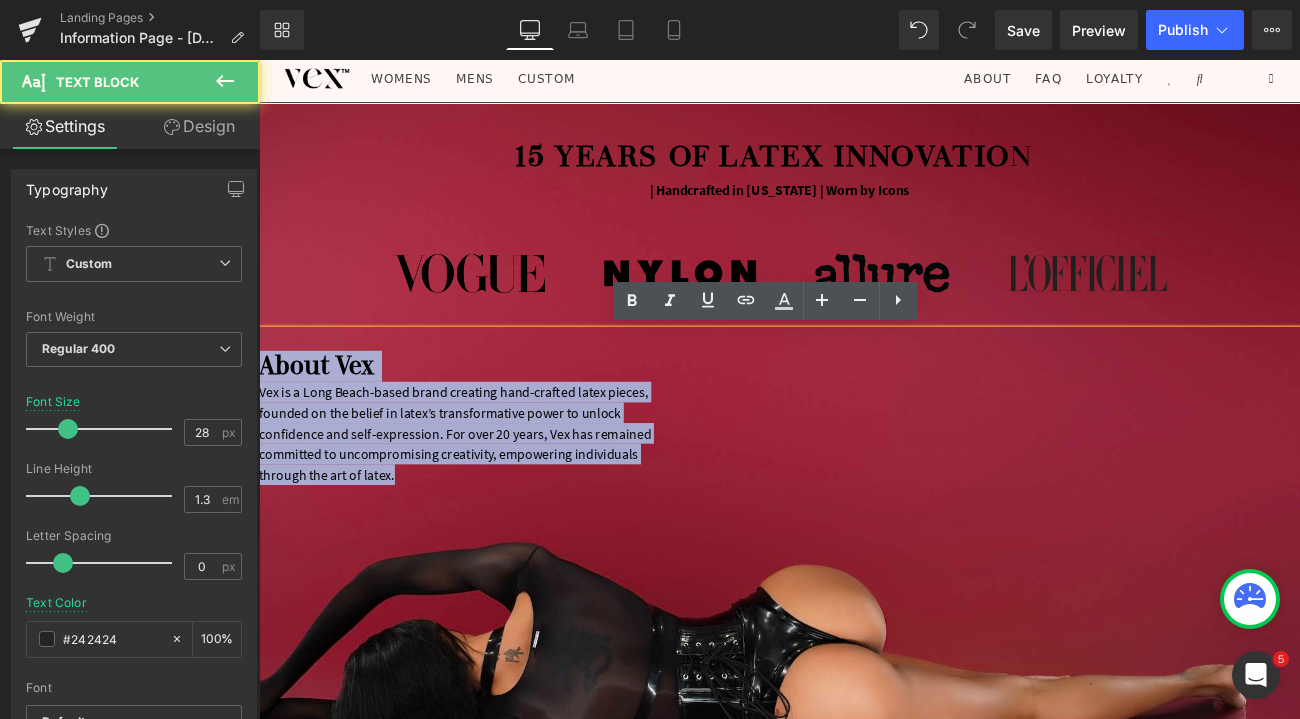 drag, startPoint x: 432, startPoint y: 542, endPoint x: 258, endPoint y: 422, distance: 211.36697 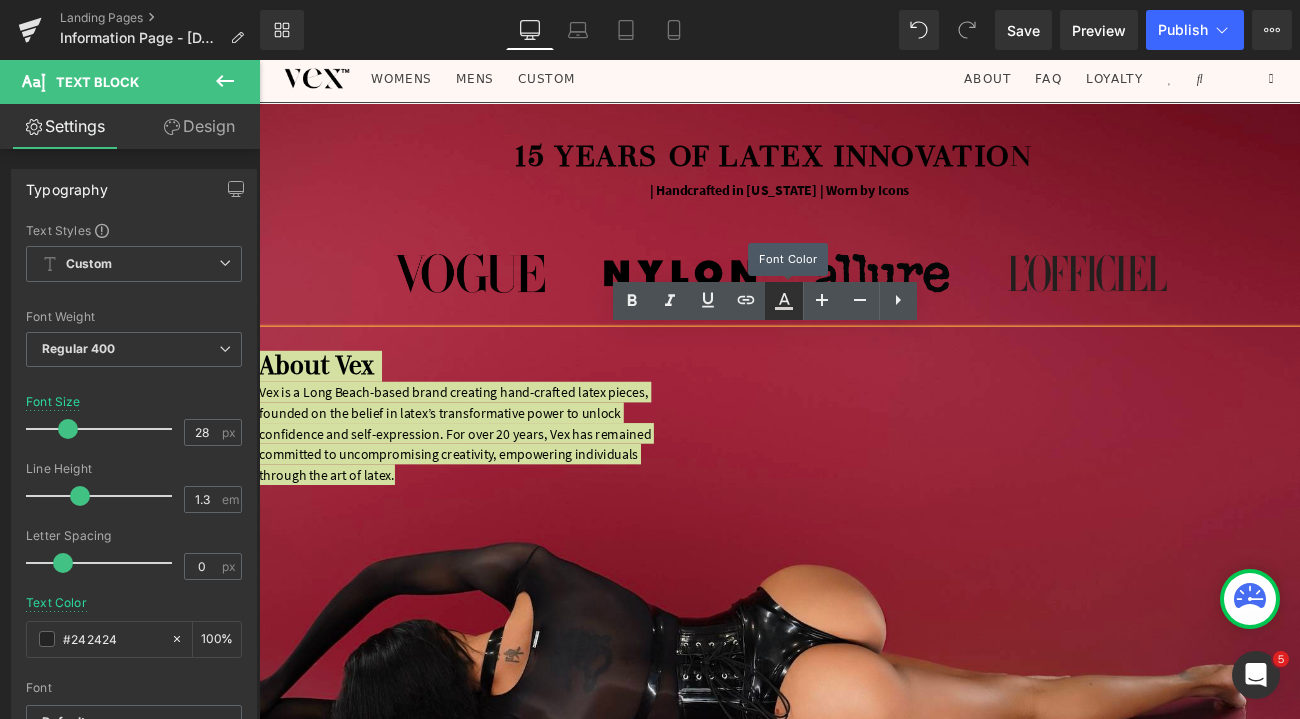 click 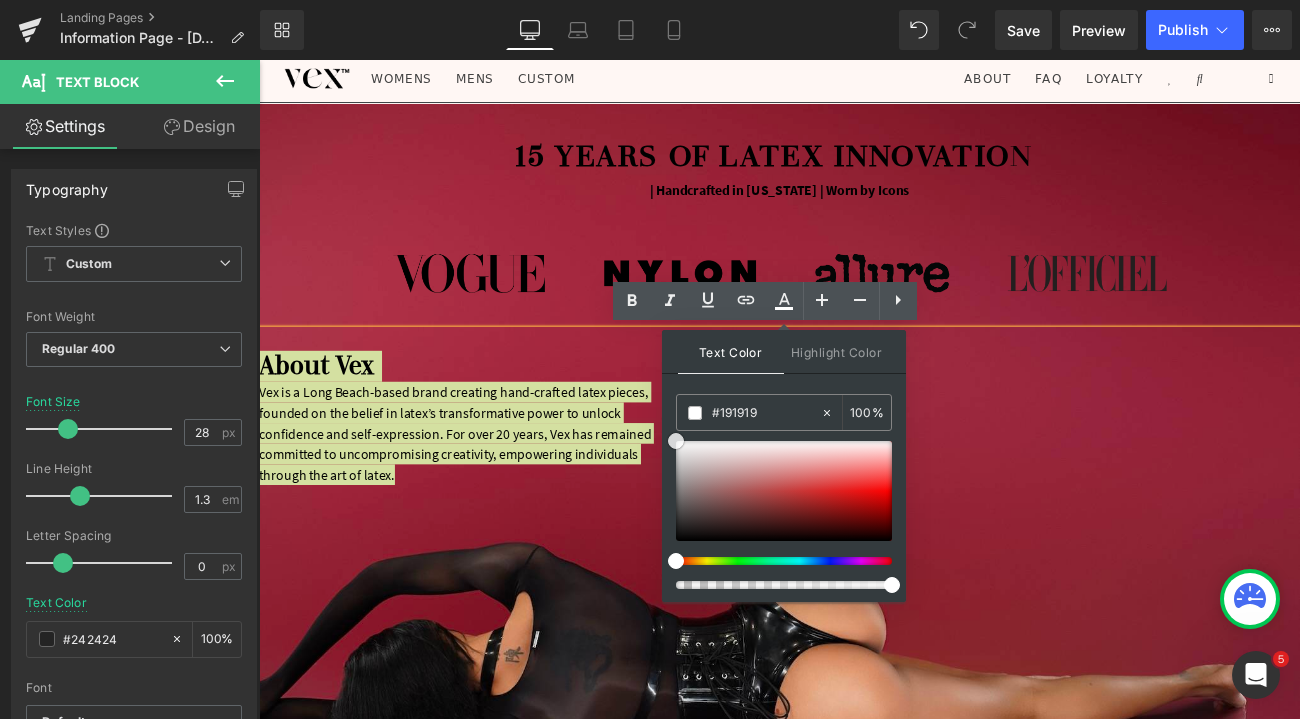 type on "#000000" 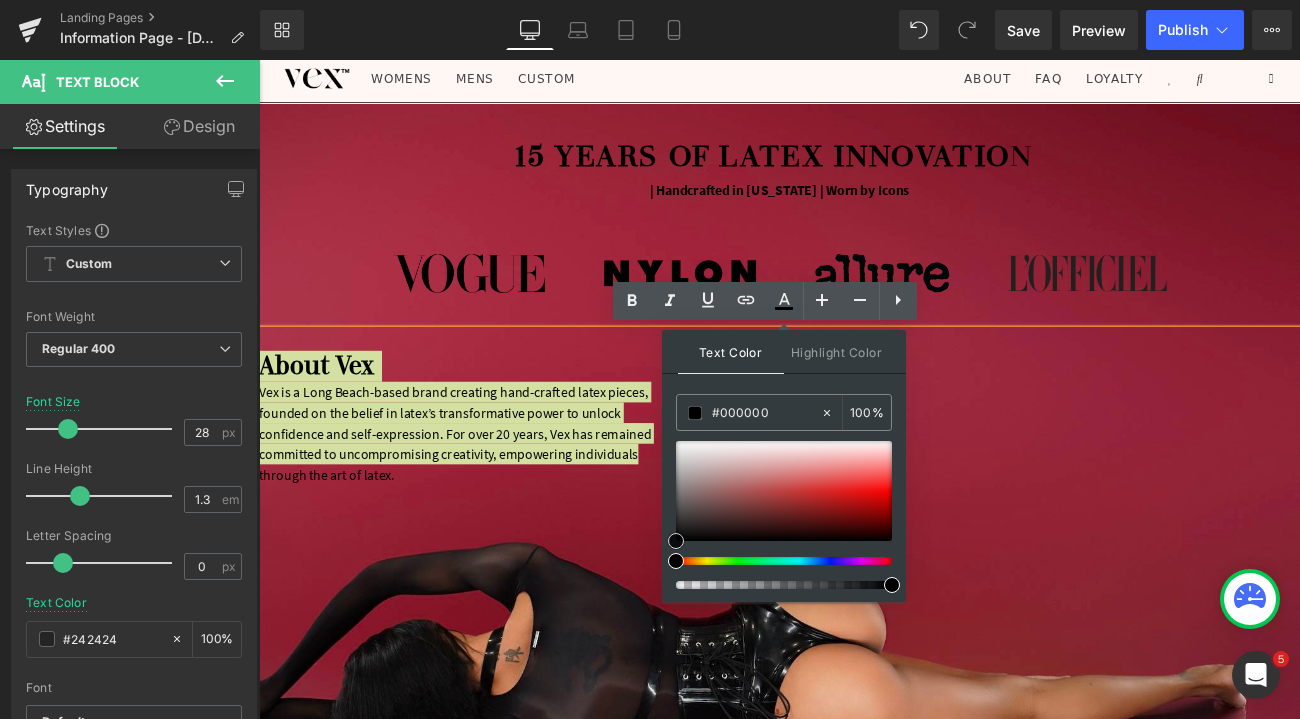 drag, startPoint x: 933, startPoint y: 502, endPoint x: 719, endPoint y: 686, distance: 282.22687 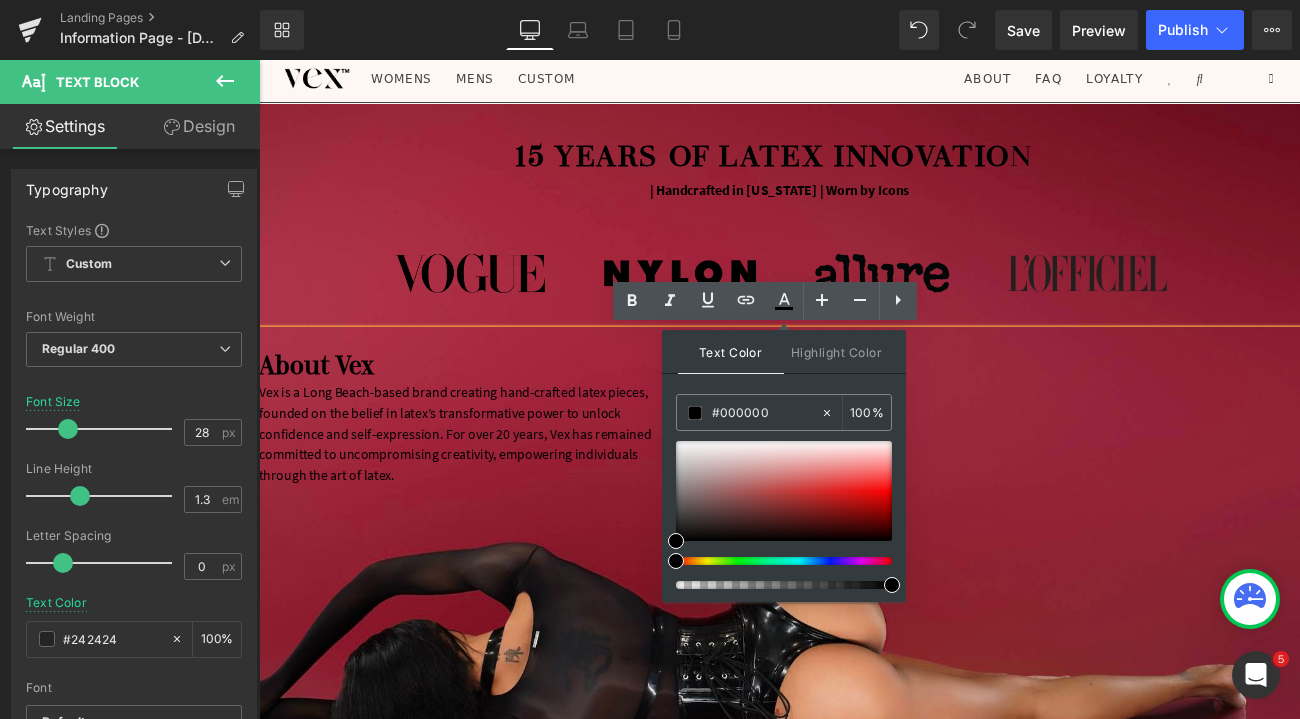 click at bounding box center (864, 590) 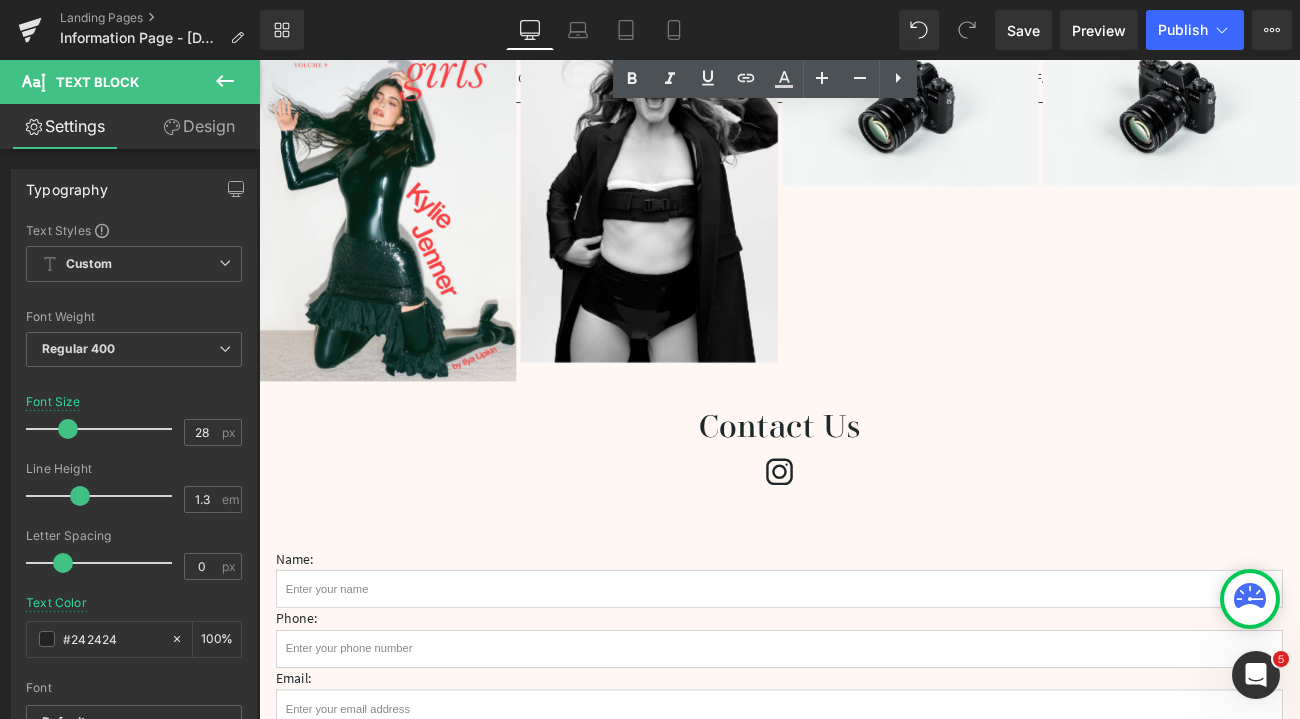 scroll, scrollTop: 2404, scrollLeft: 0, axis: vertical 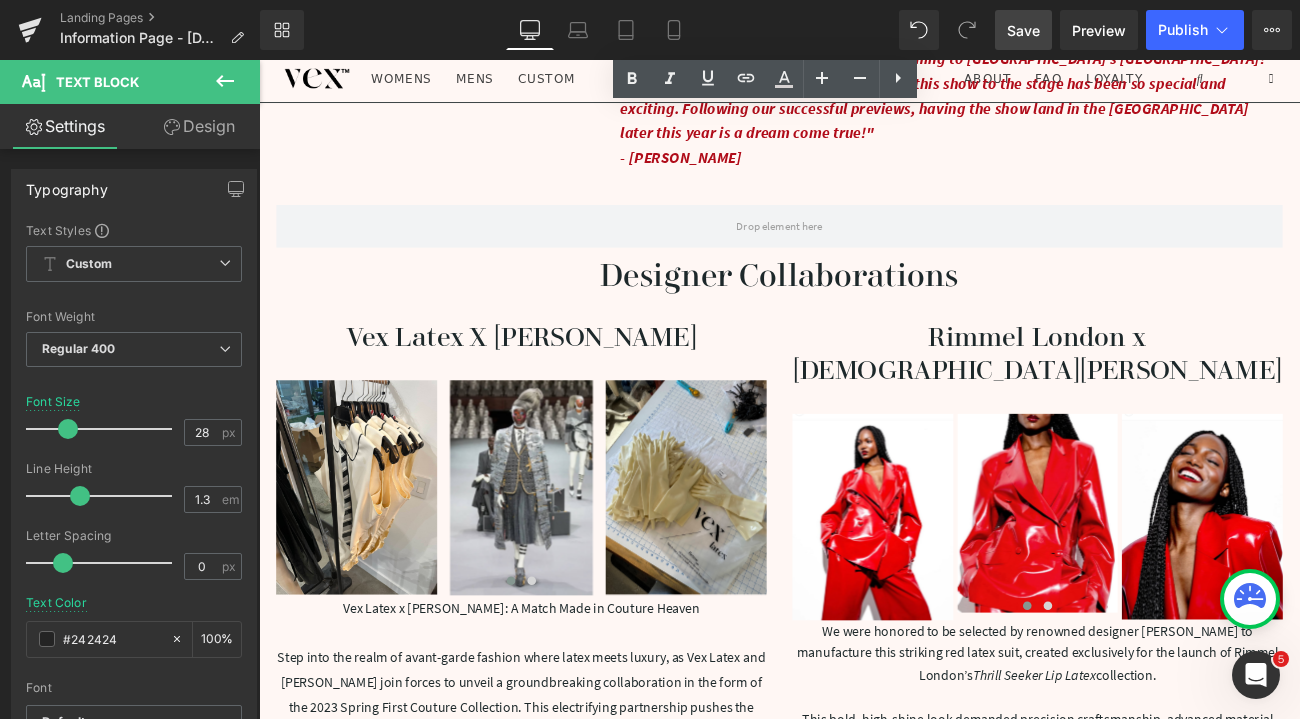 click on "Save" at bounding box center (1023, 30) 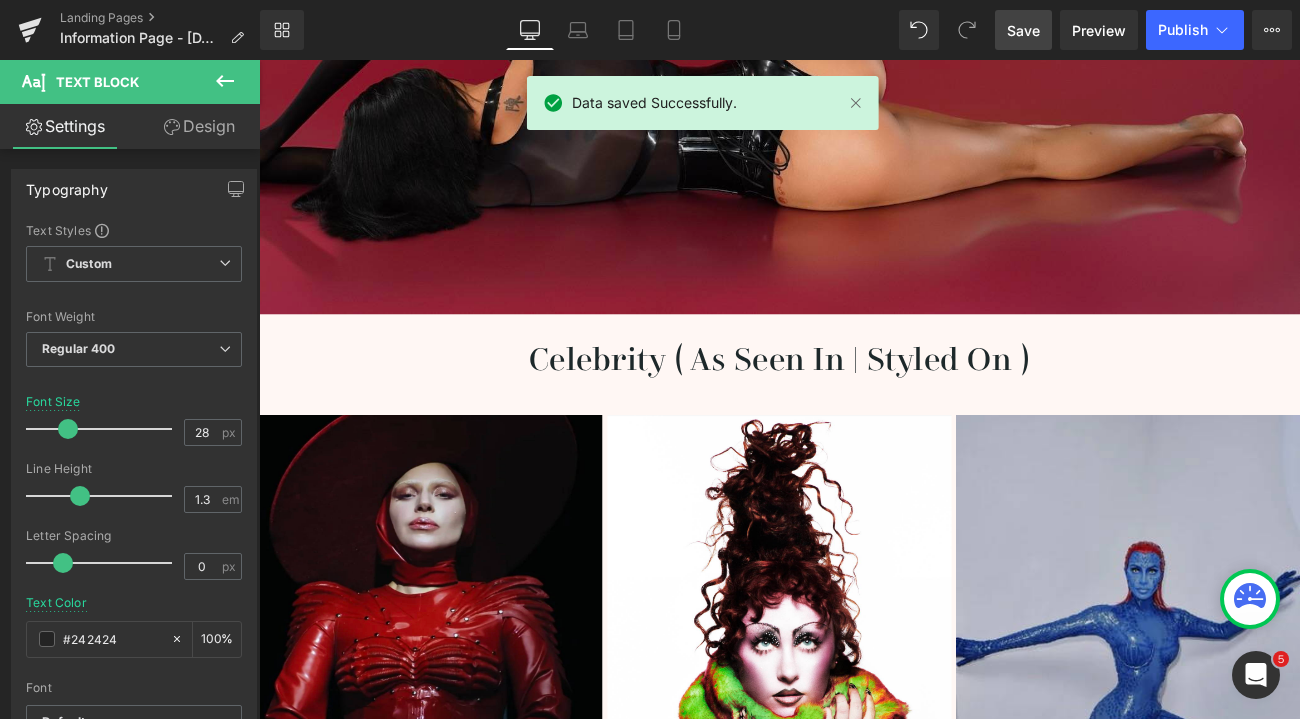scroll, scrollTop: 0, scrollLeft: 0, axis: both 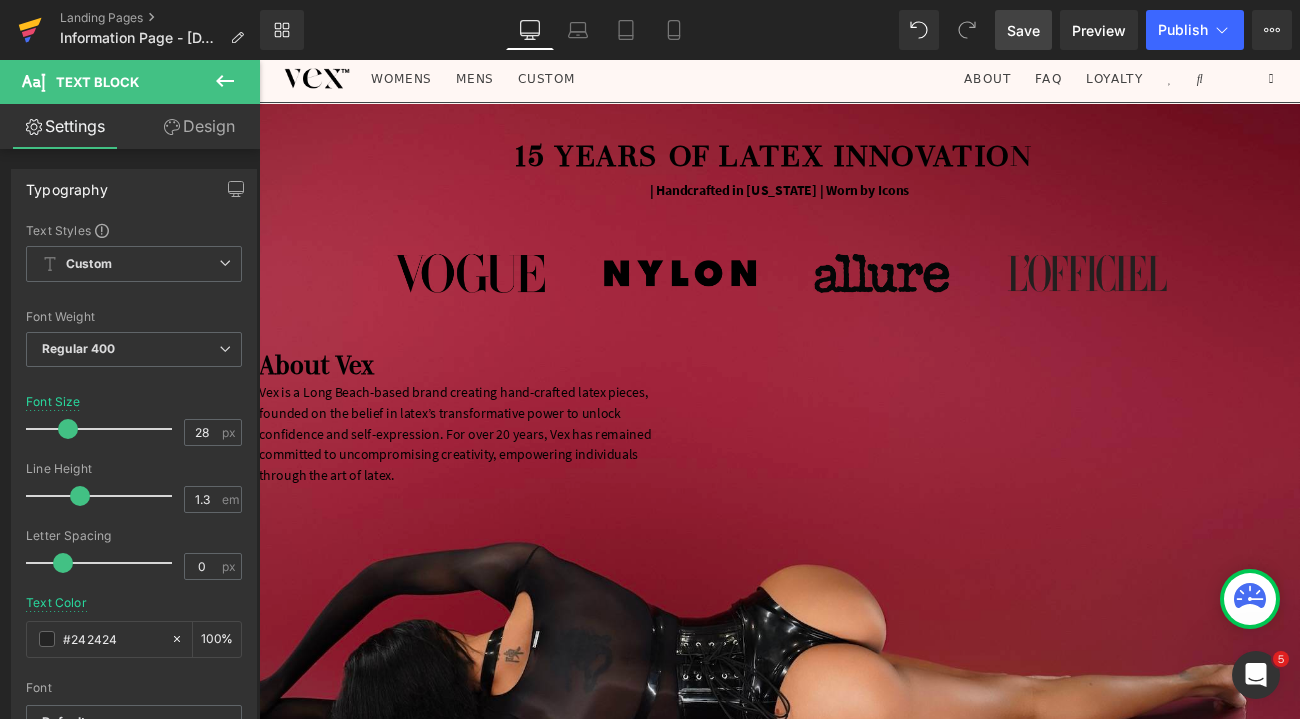 click 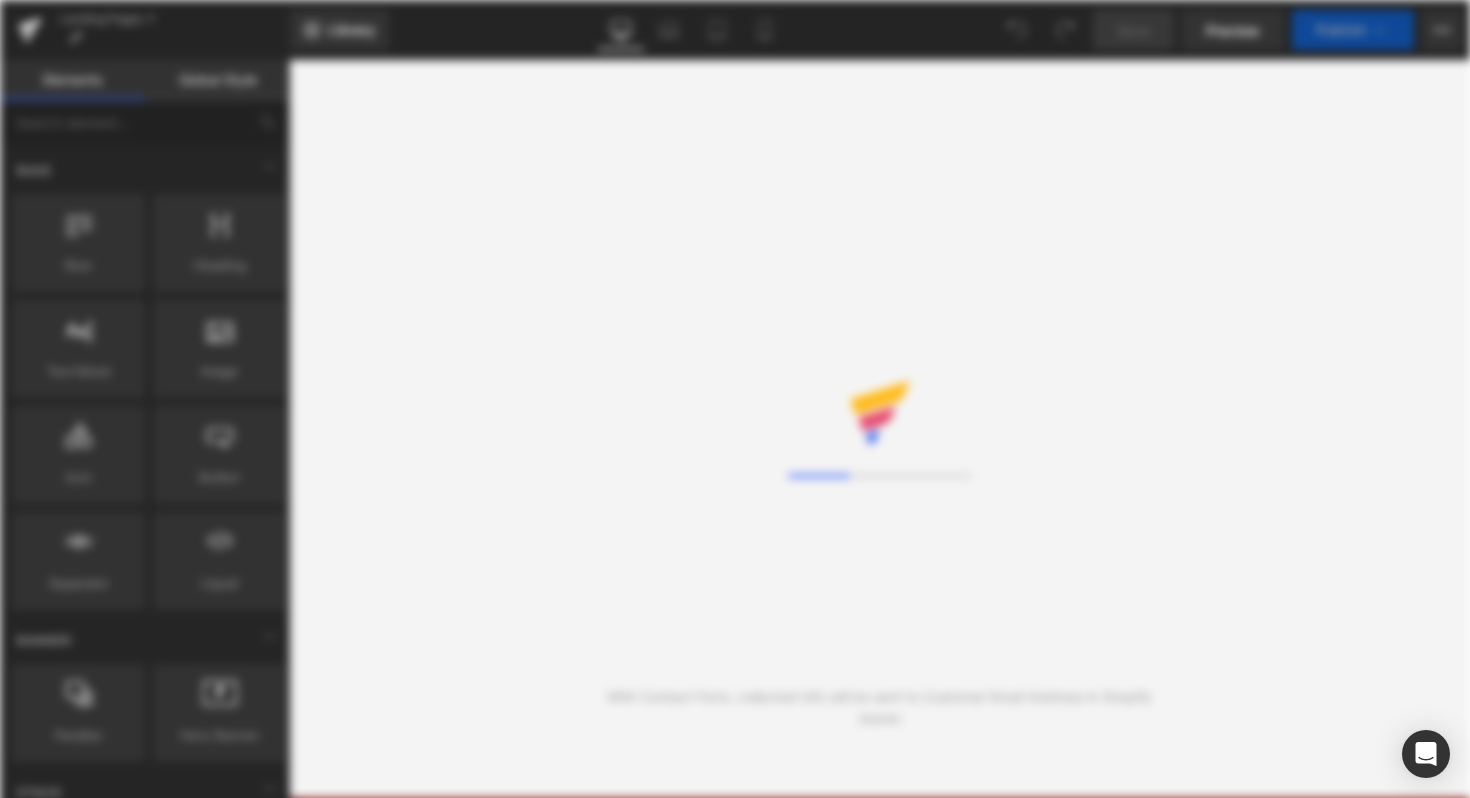 scroll, scrollTop: 0, scrollLeft: 0, axis: both 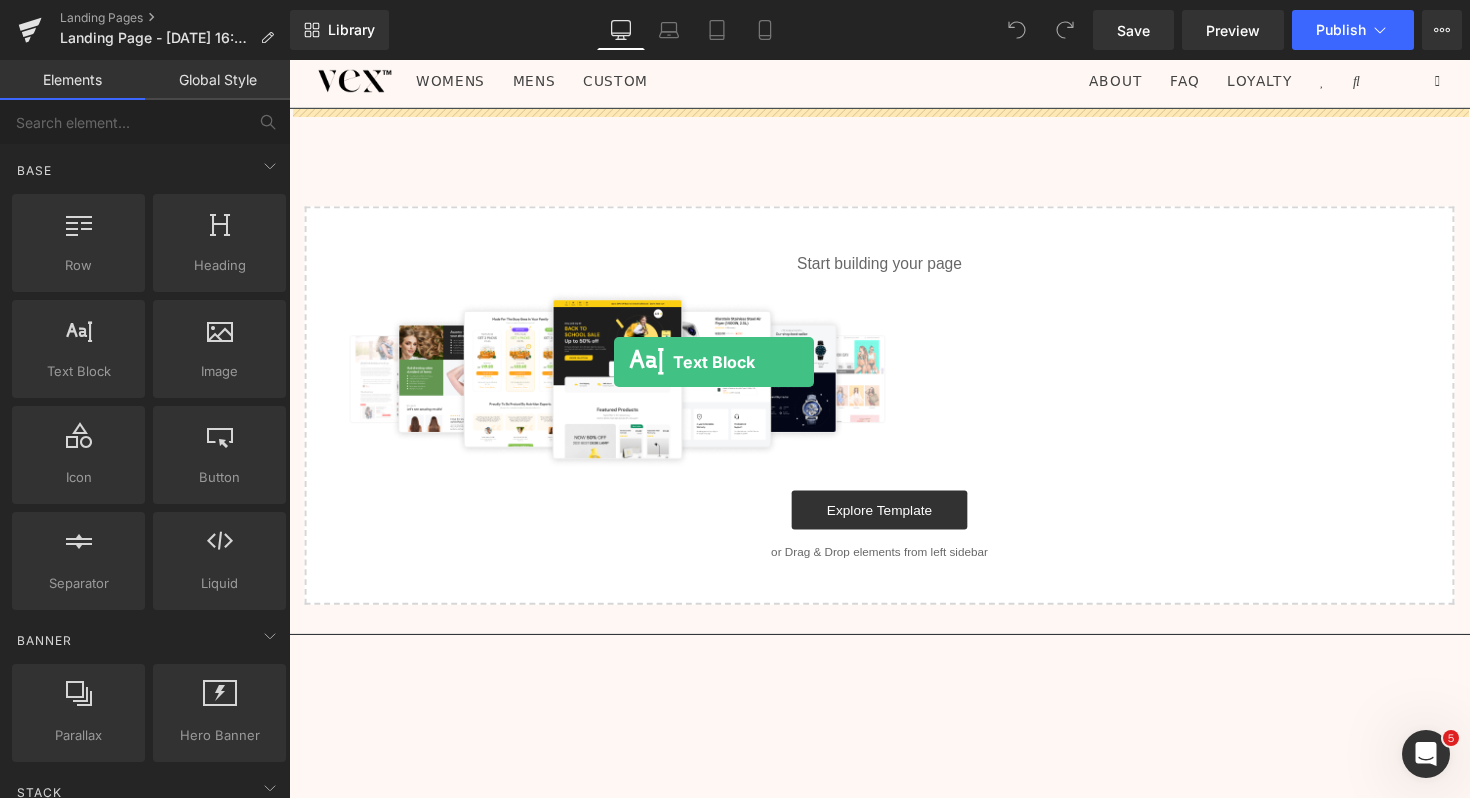 drag, startPoint x: 375, startPoint y: 416, endPoint x: 619, endPoint y: 367, distance: 248.87146 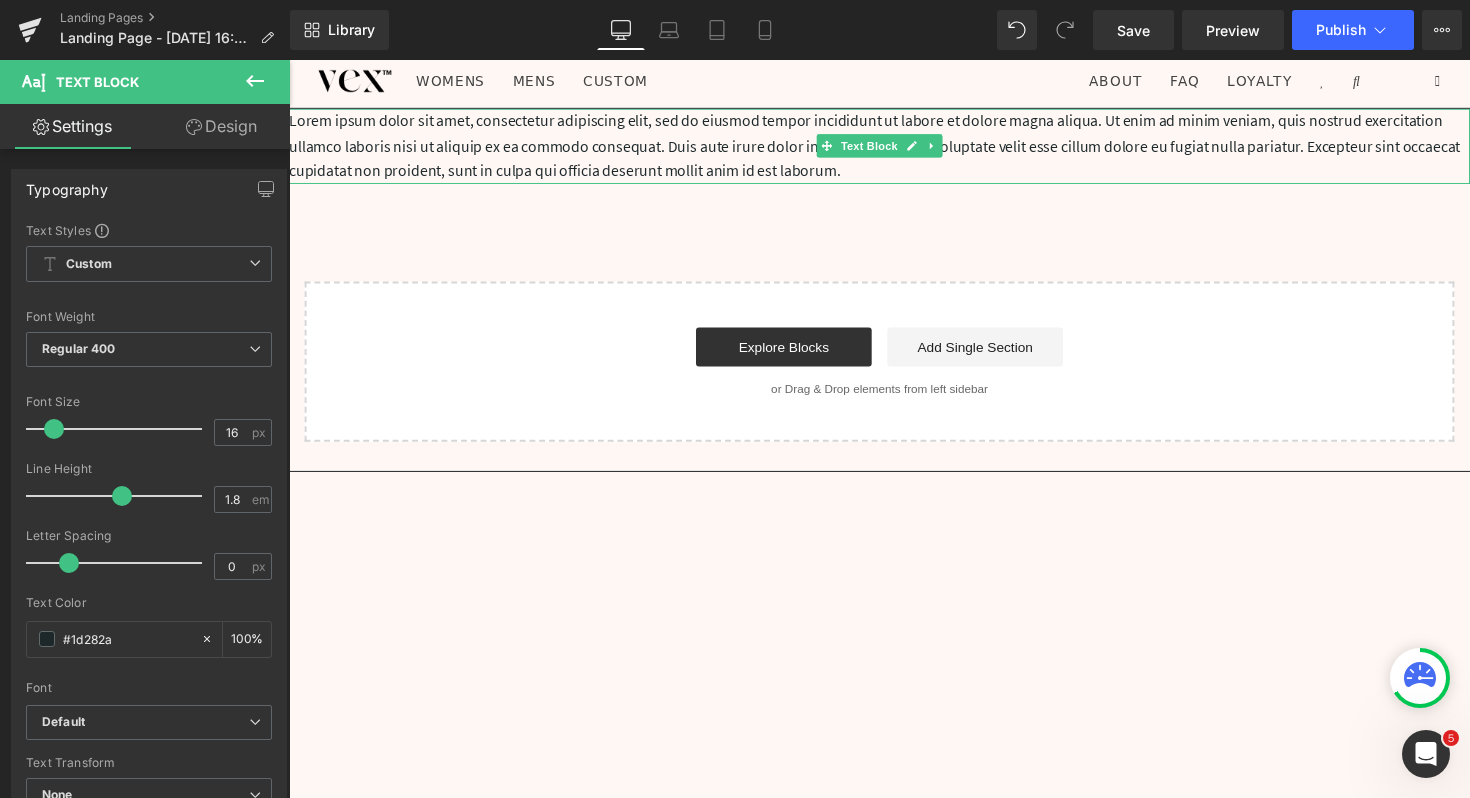 click on "Lorem ipsum dolor sit amet, consectetur adipiscing elit, sed do eiusmod tempor incididunt ut labore et dolore magna aliqua. Ut enim ad minim veniam, quis nostrud exercitation ullamco laboris nisi ut aliquip ex ea commodo consequat. Duis aute irure dolor in reprehenderit in voluptate velit esse cillum dolore eu fugiat nulla pariatur. Excepteur sint occaecat cupidatat non proident, sunt in culpa qui officia deserunt mollit anim id est laborum." at bounding box center (894, 148) 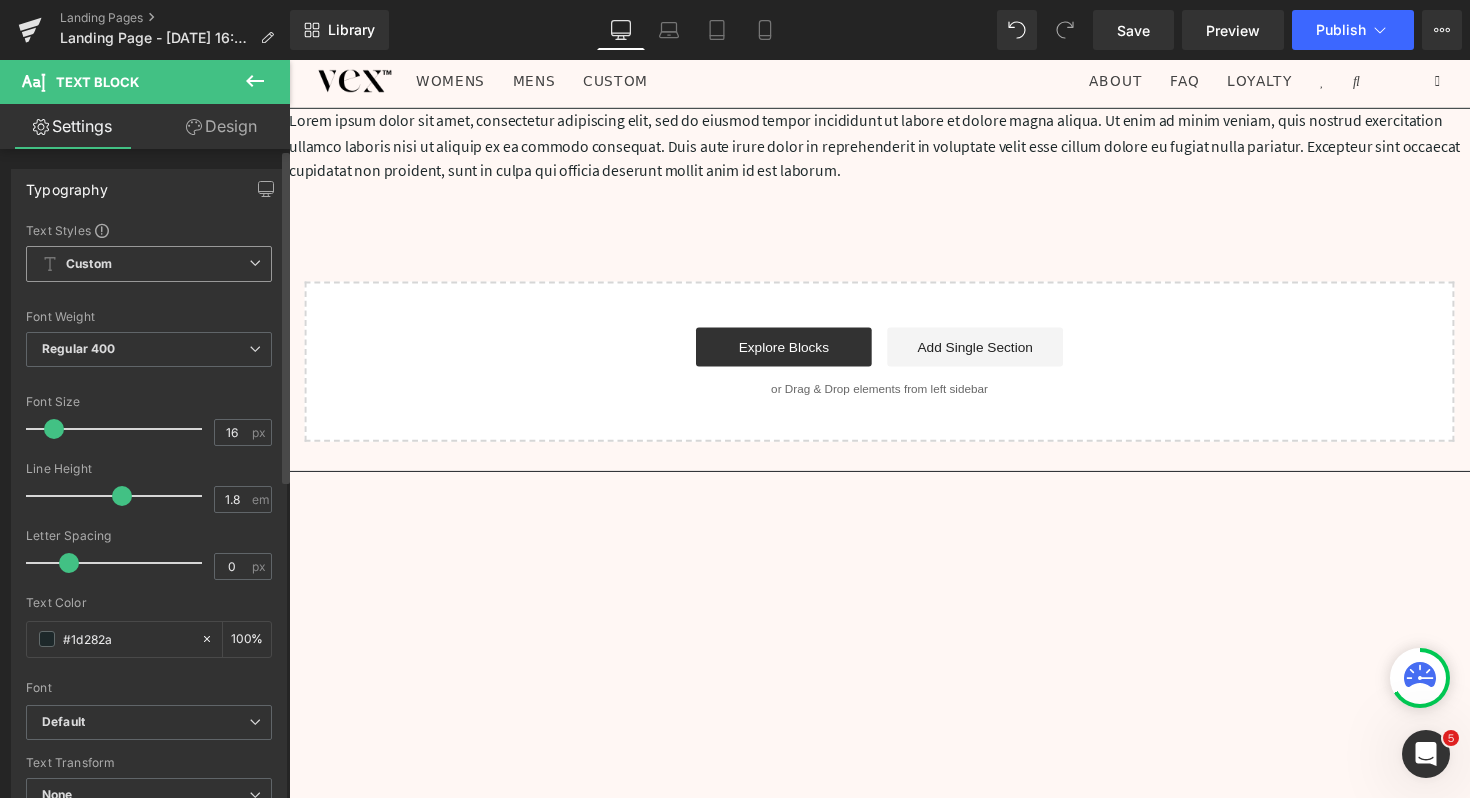 click on "Custom
Setup Global Style" at bounding box center (149, 264) 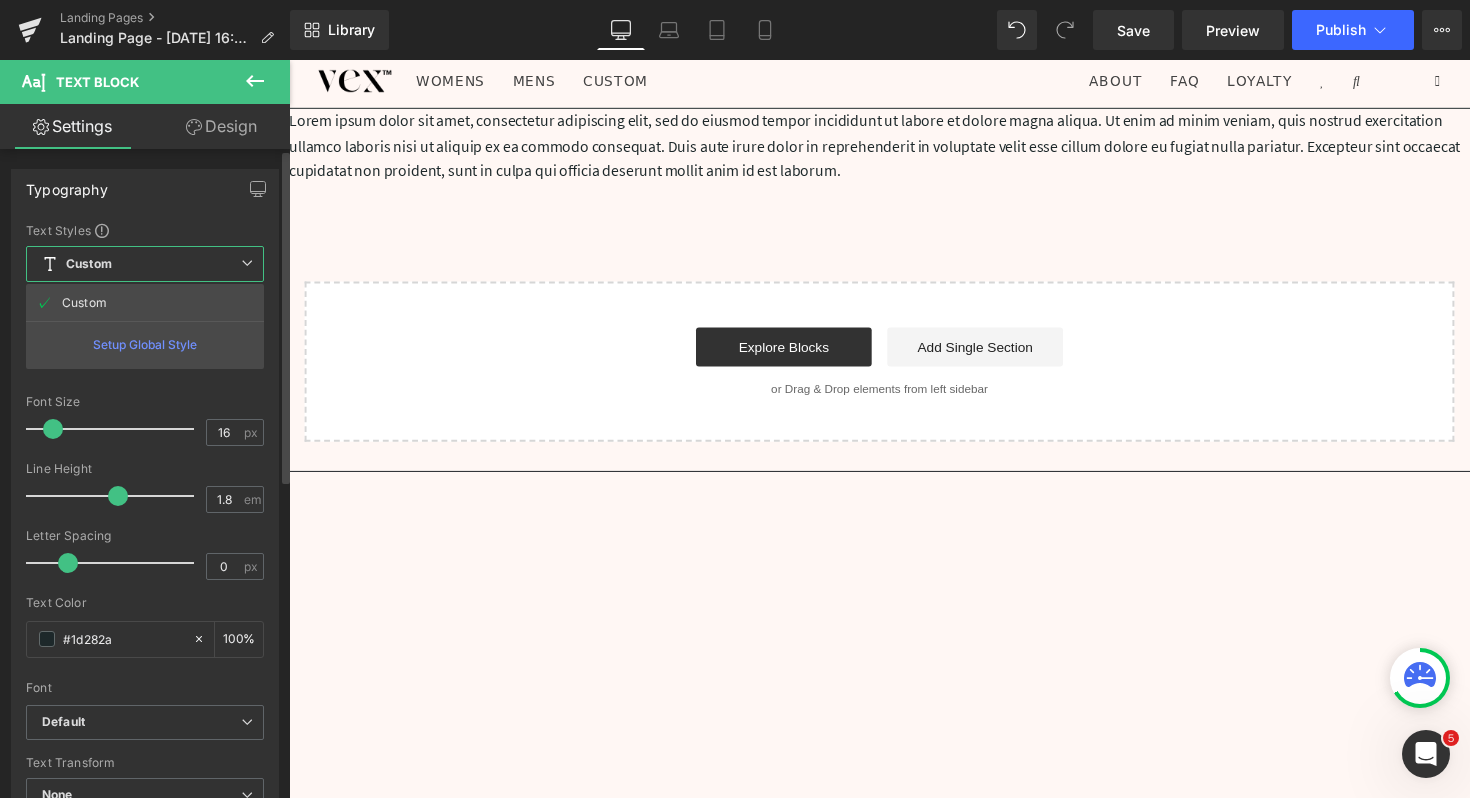 click on "Custom
Setup Global Style" at bounding box center (145, 264) 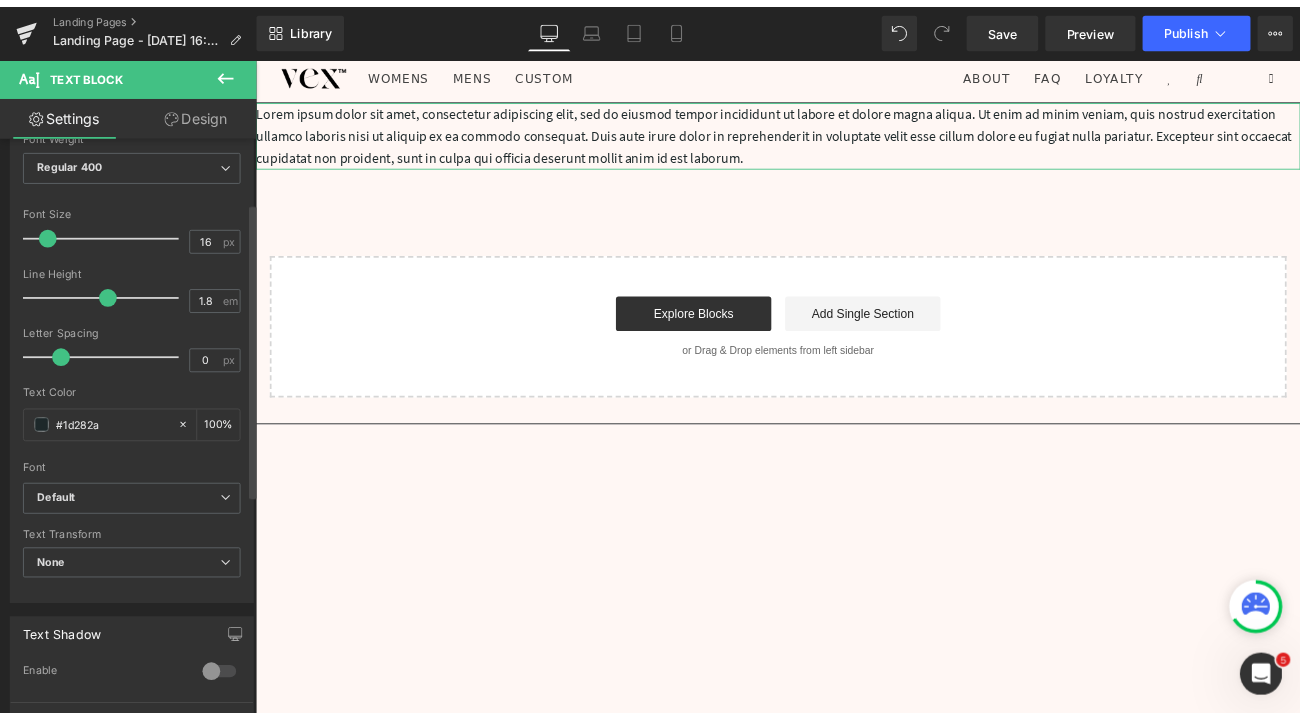 scroll, scrollTop: 168, scrollLeft: 0, axis: vertical 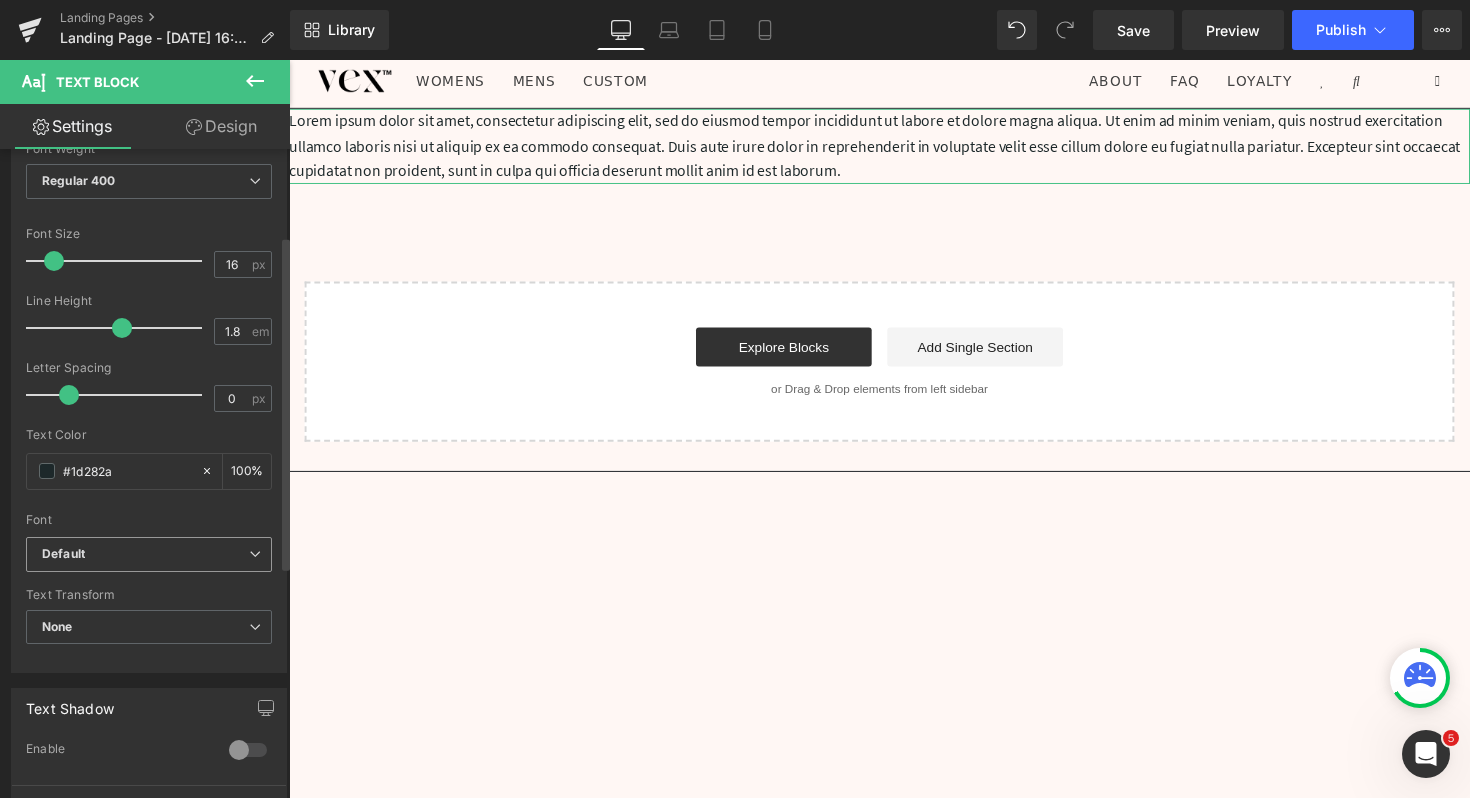 click on "Default" at bounding box center [149, 554] 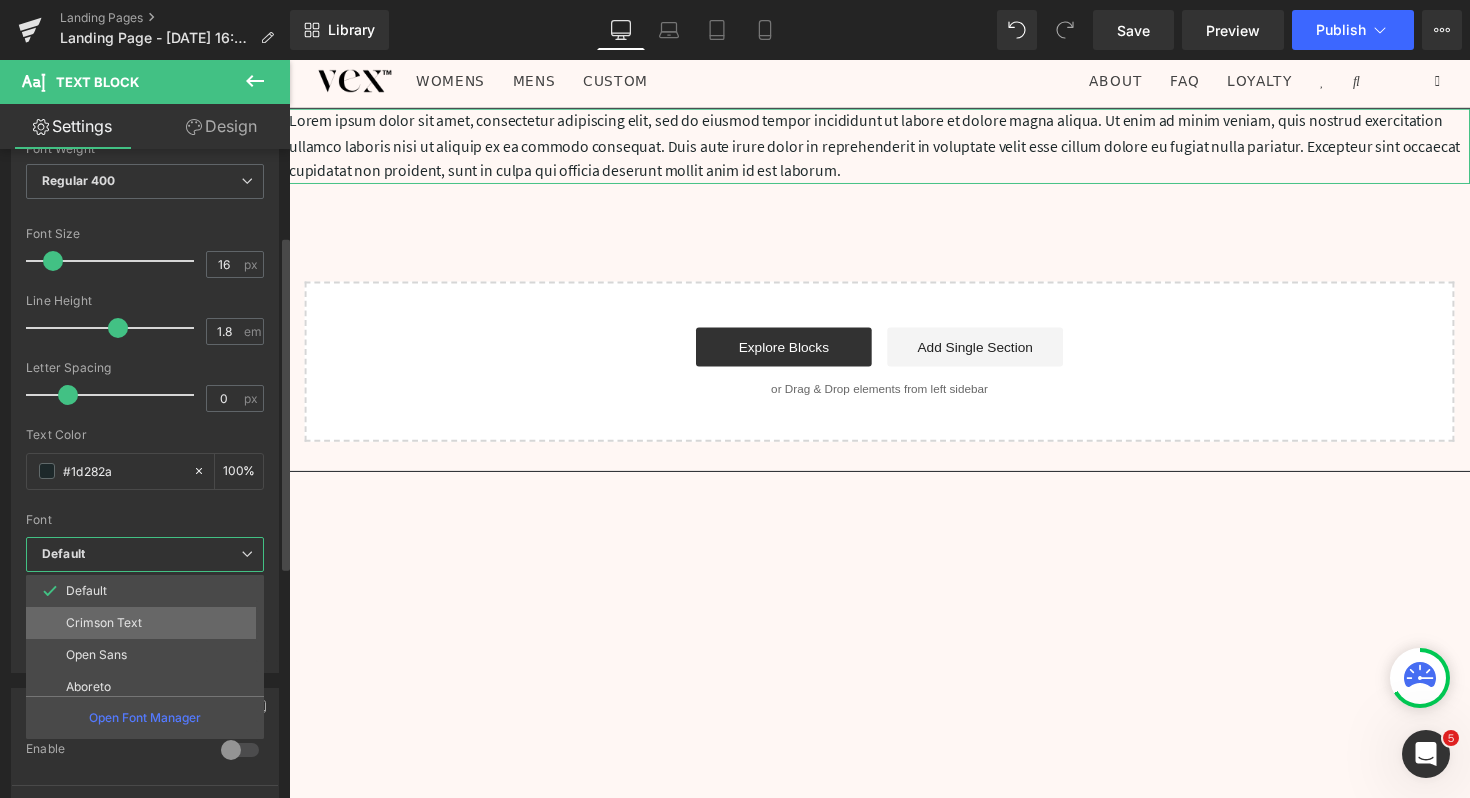 click on "Crimson Text" at bounding box center [149, 623] 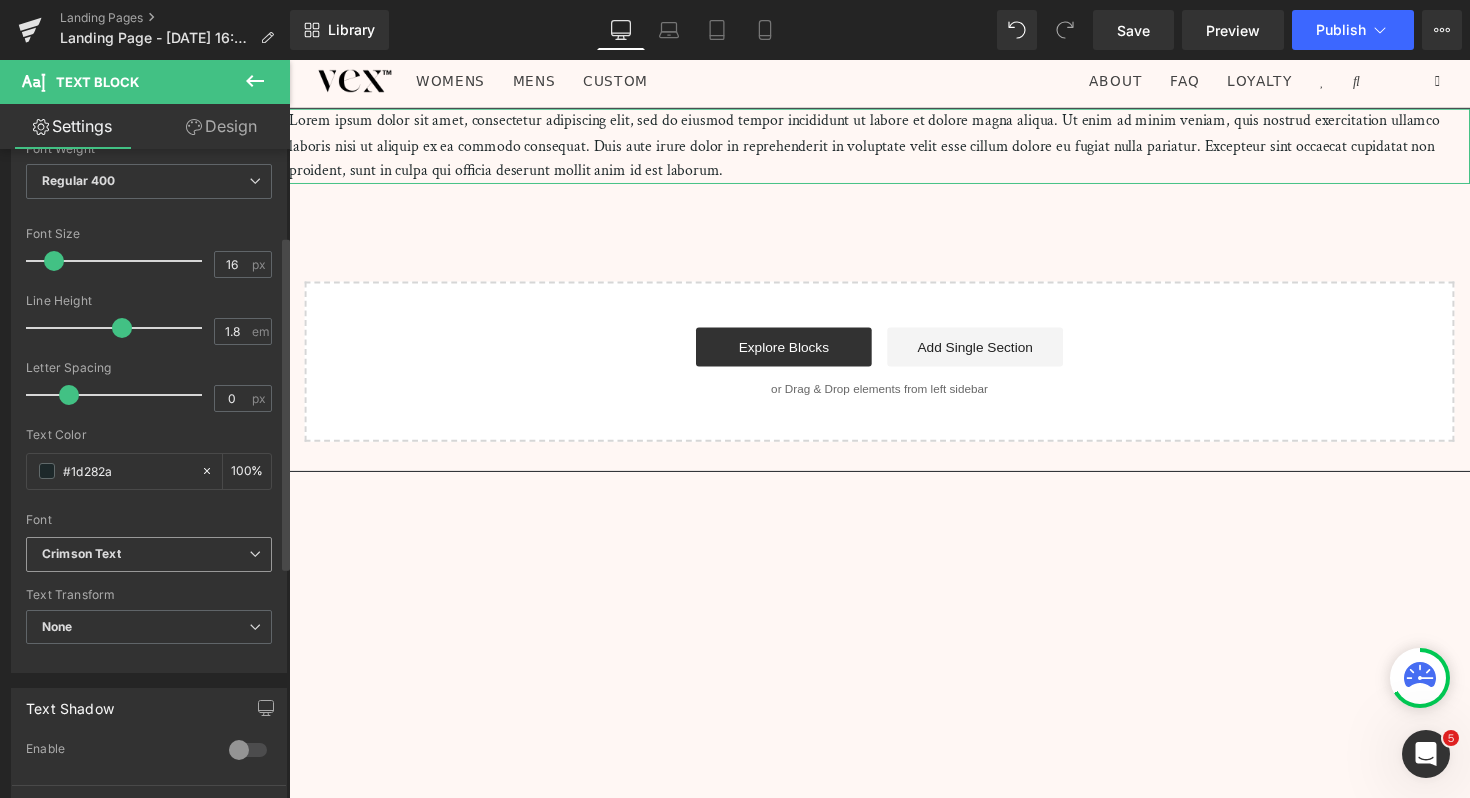 click on "Crimson Text" at bounding box center (149, 554) 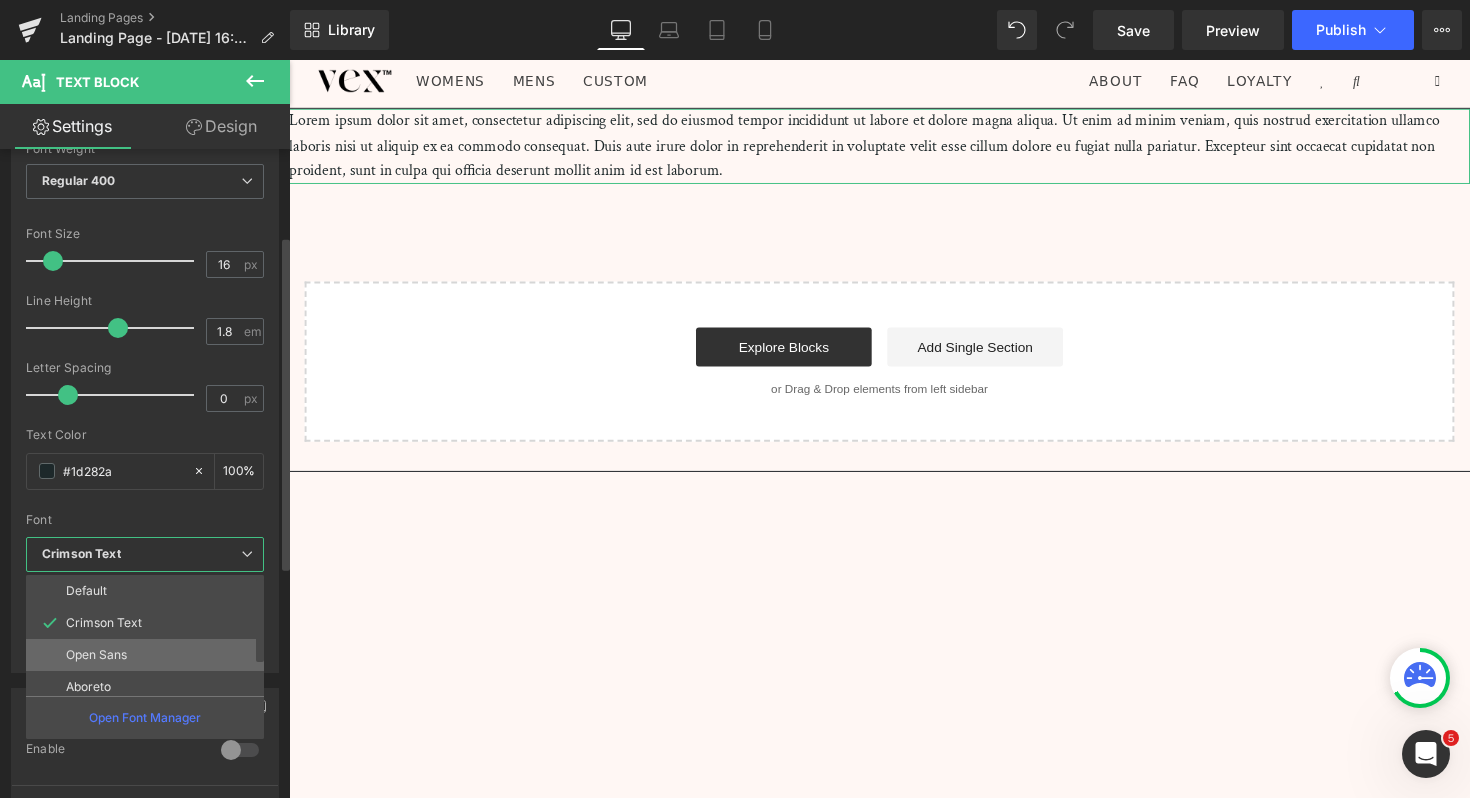 click on "Open Sans" at bounding box center [149, 655] 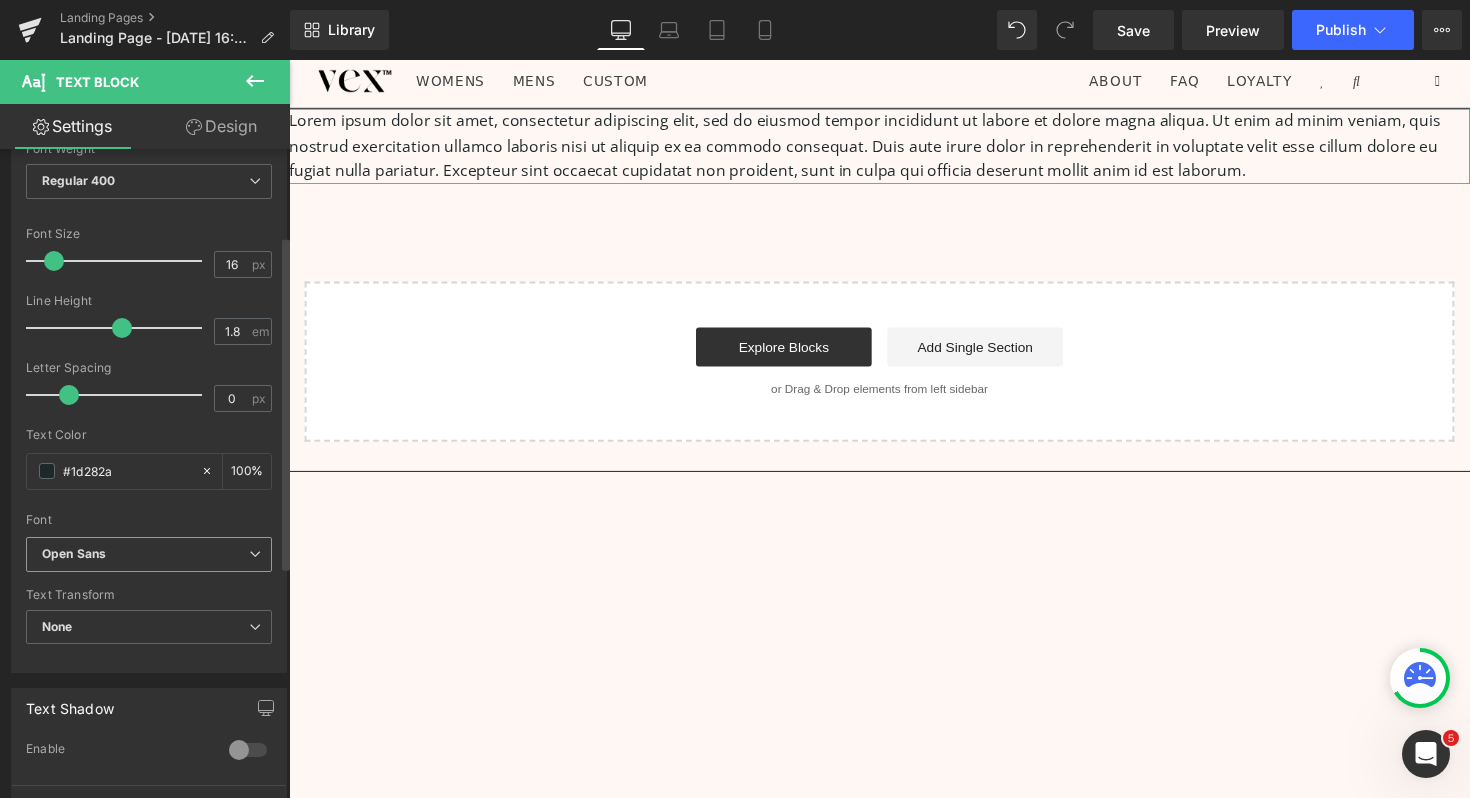 click on "Open Sans" at bounding box center (145, 554) 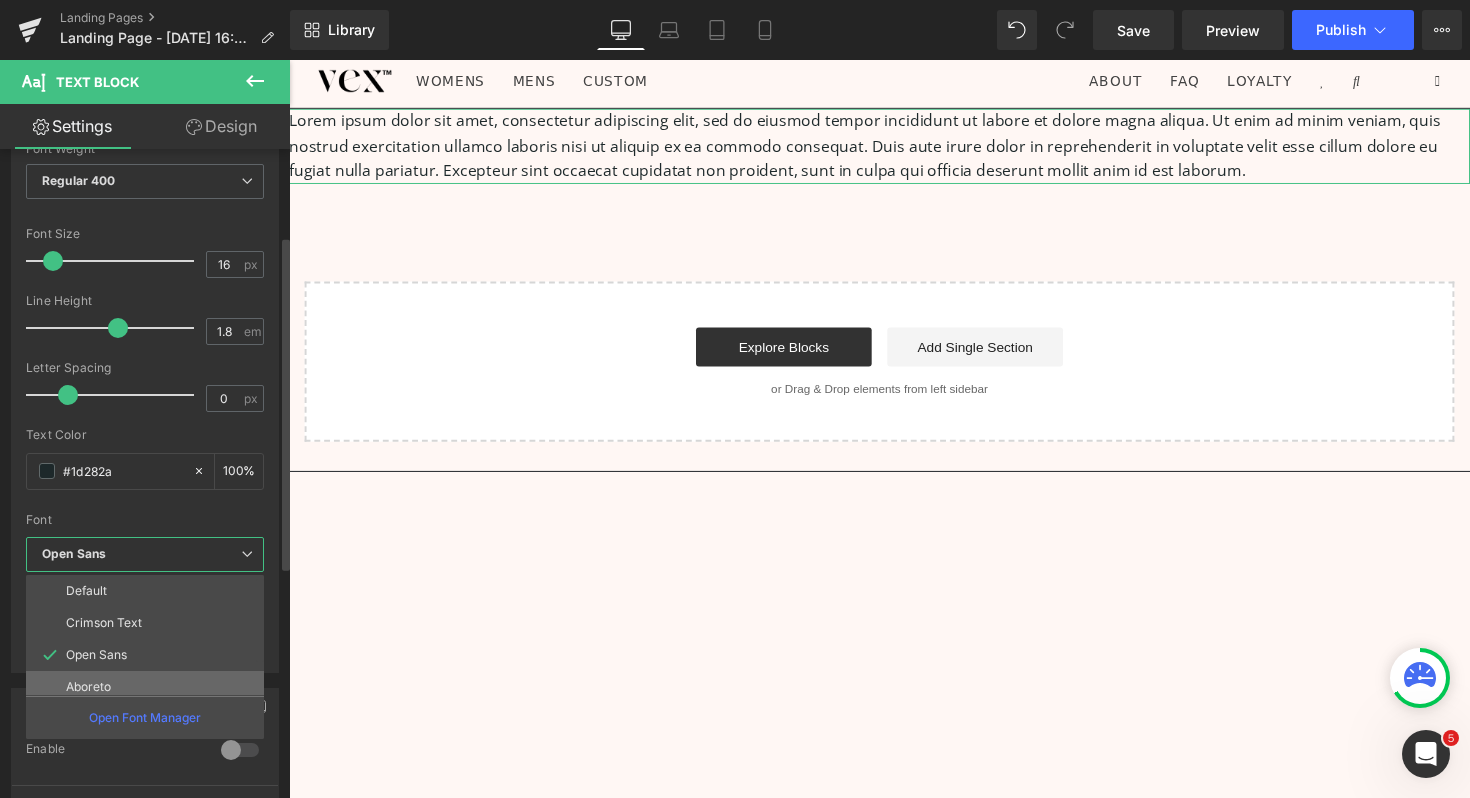 click on "Aboreto" at bounding box center [149, 687] 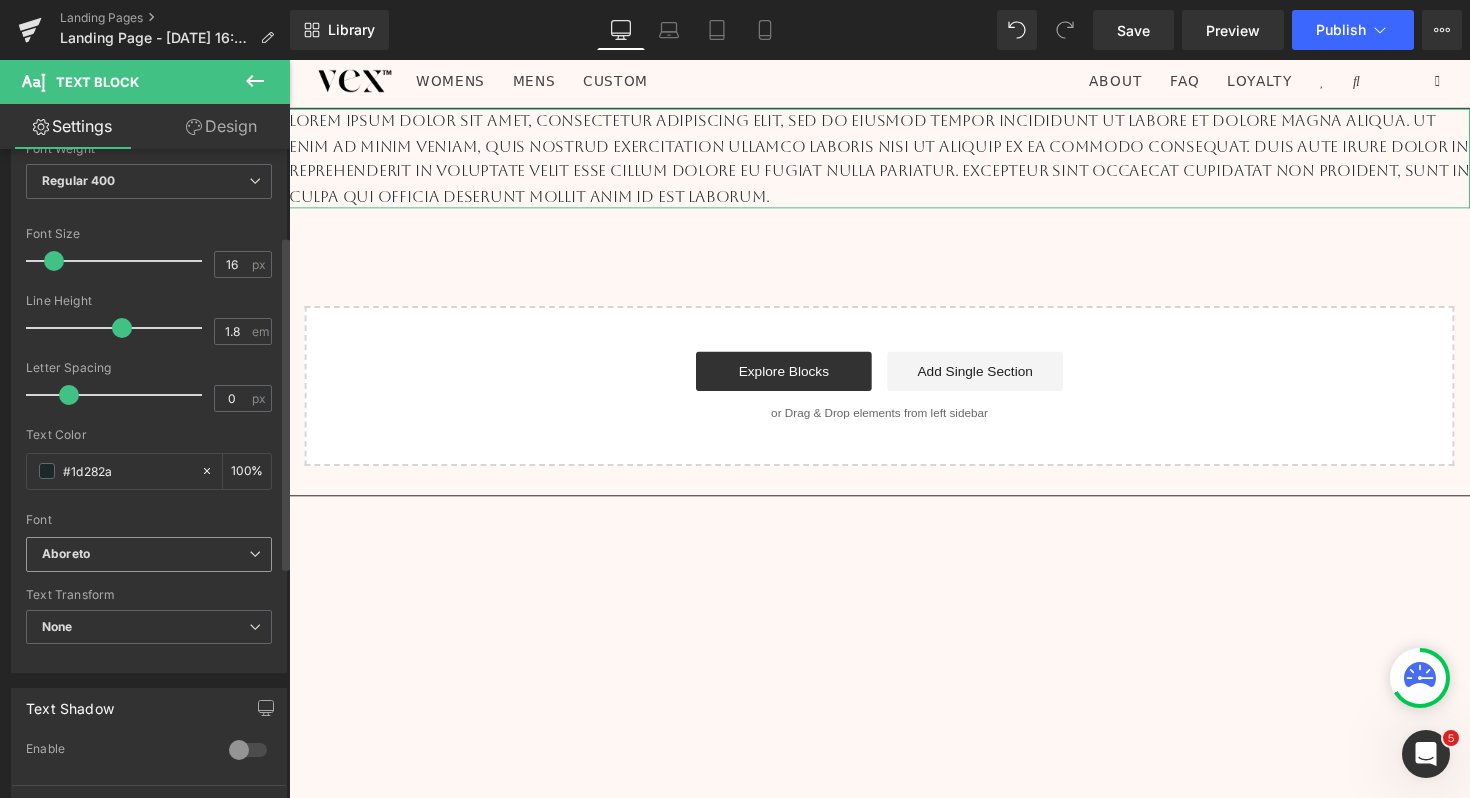 click on "Aboreto" at bounding box center [145, 554] 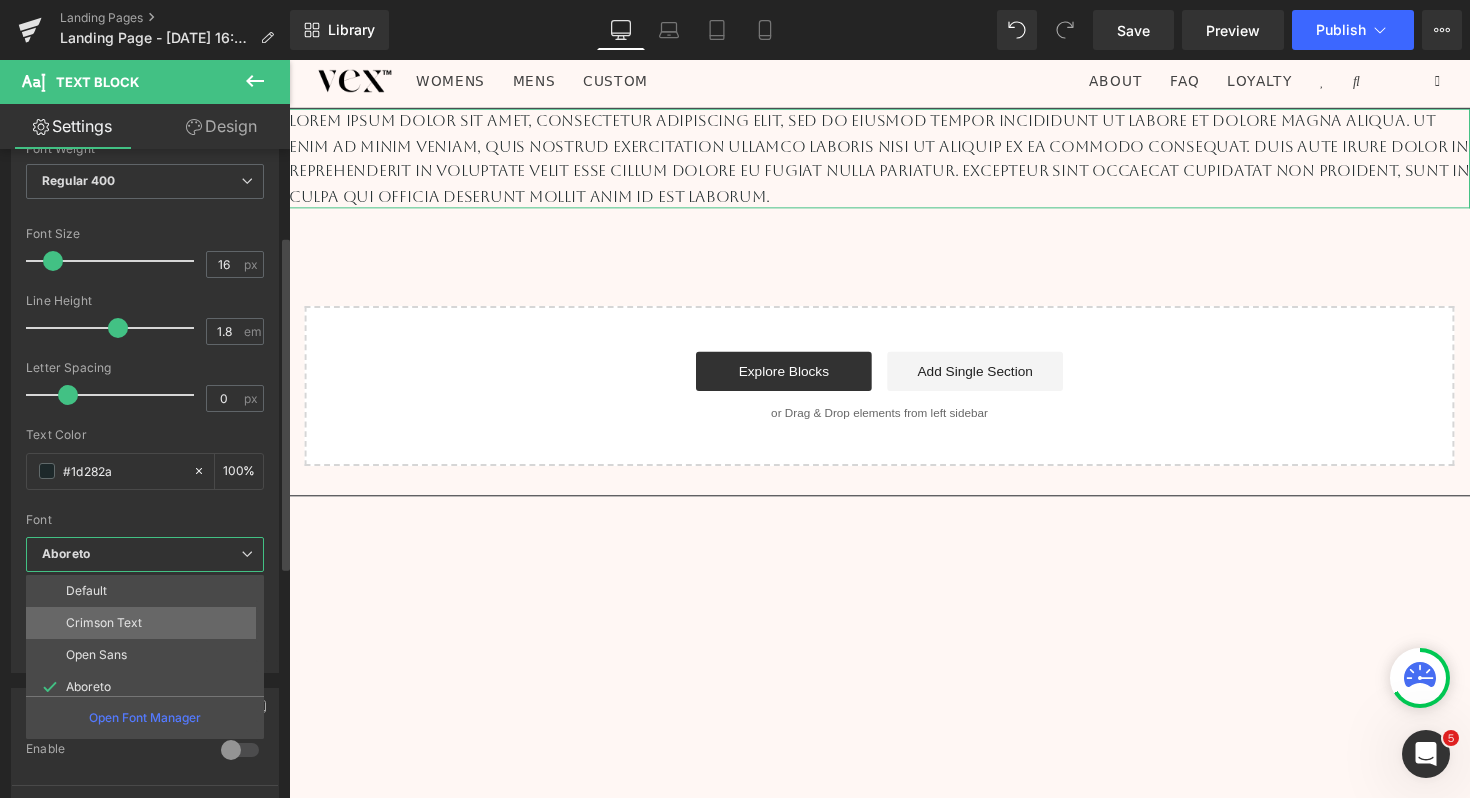 click on "Crimson Text" at bounding box center [149, 623] 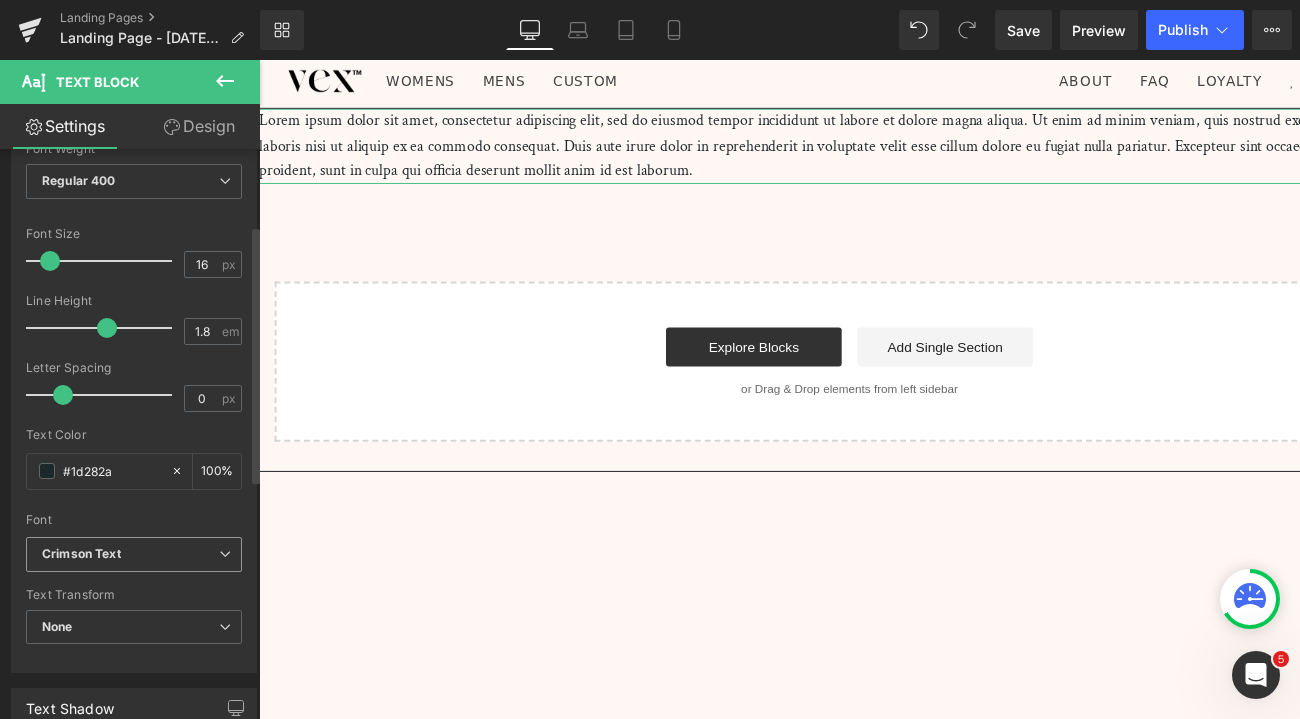 click at bounding box center [225, 554] 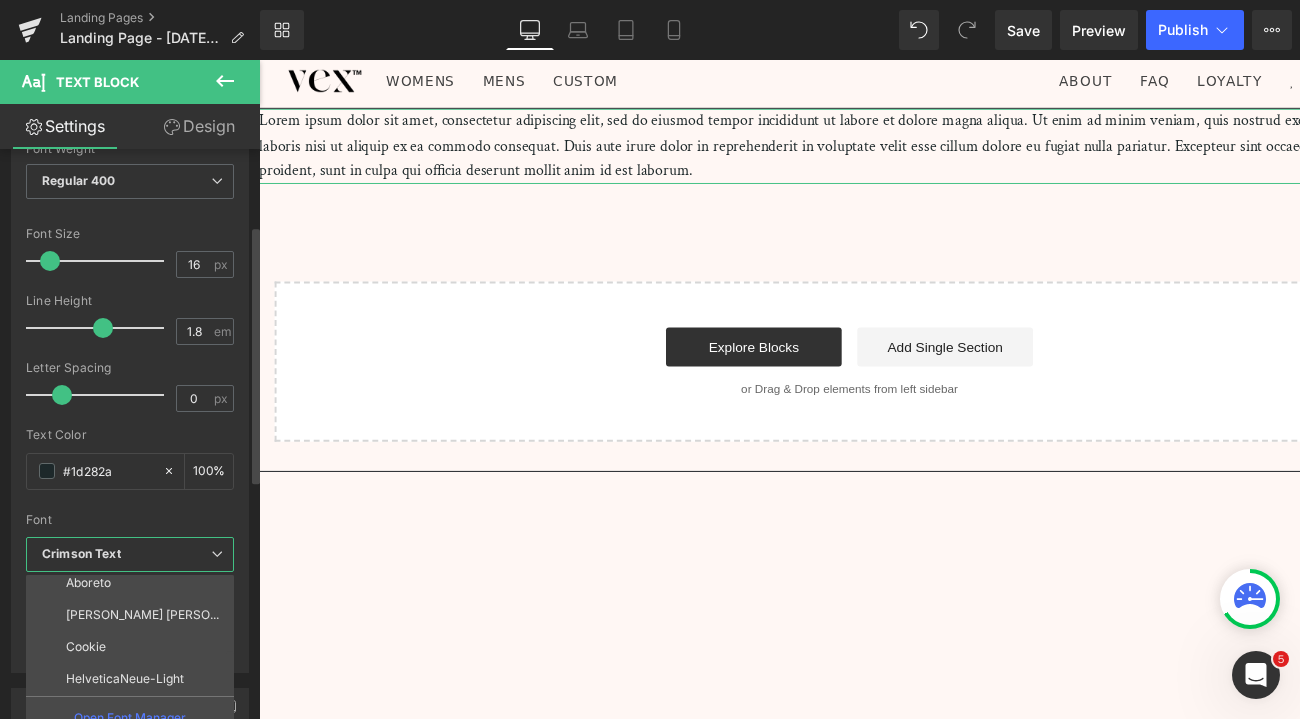 scroll, scrollTop: 103, scrollLeft: 0, axis: vertical 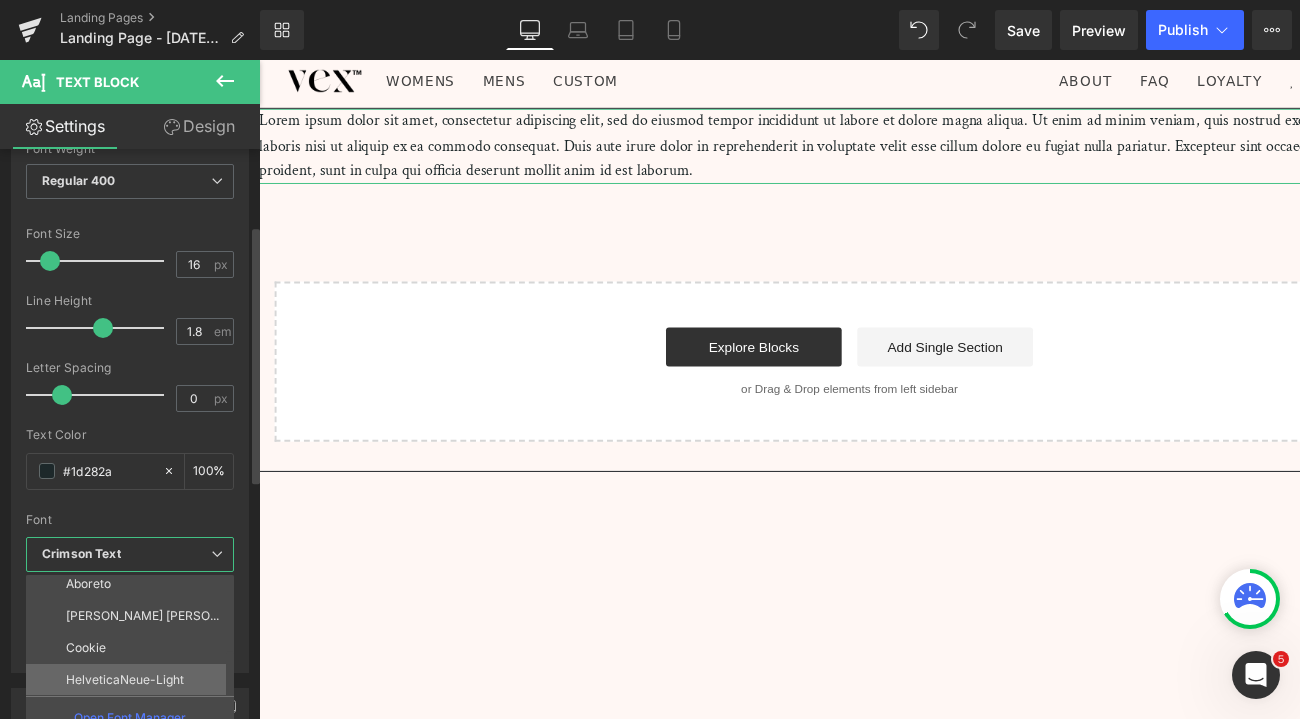 click on "HelveticaNeue-Light" at bounding box center (125, 680) 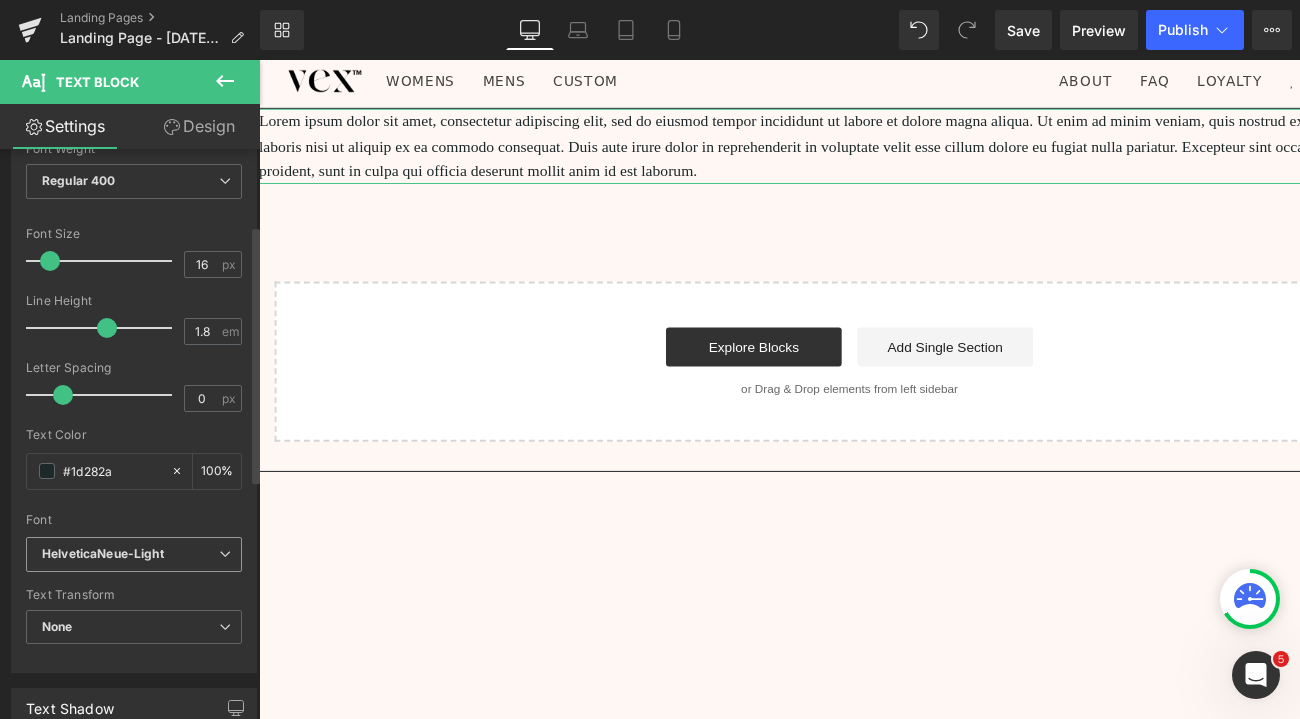 click on "HelveticaNeue-Light" at bounding box center [130, 554] 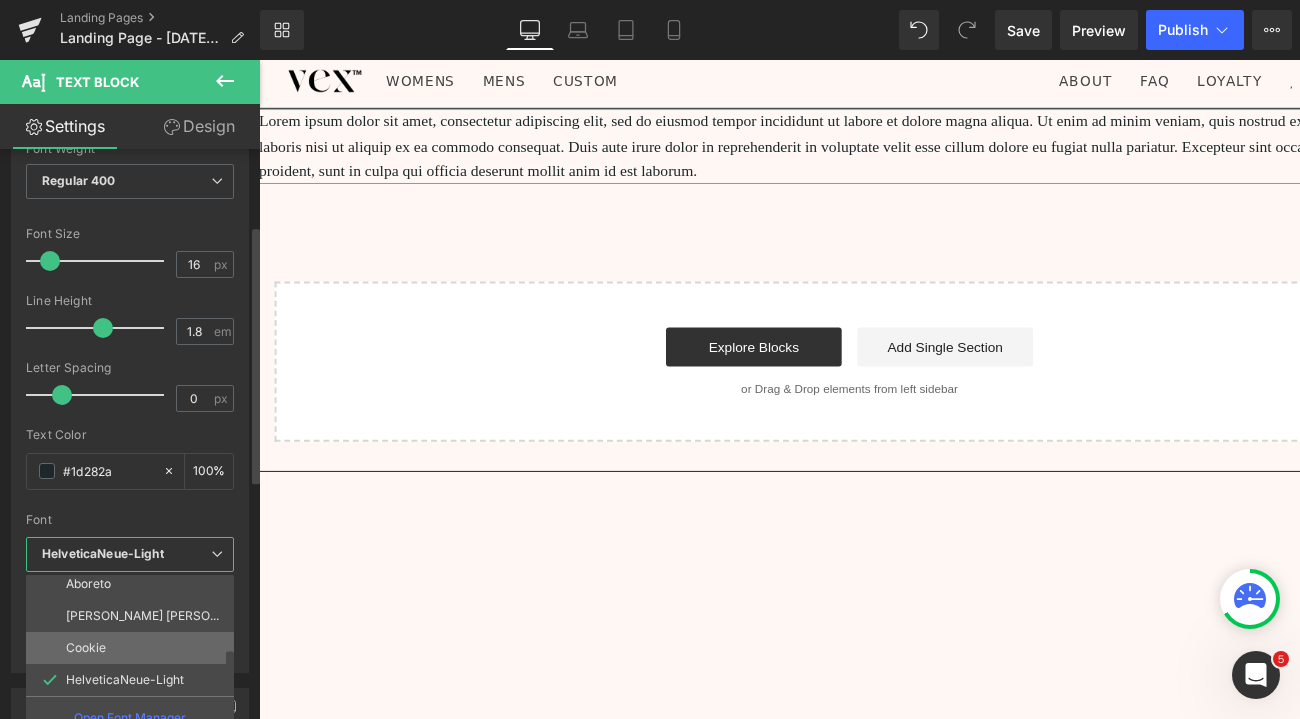 click on "Cookie" at bounding box center (134, 648) 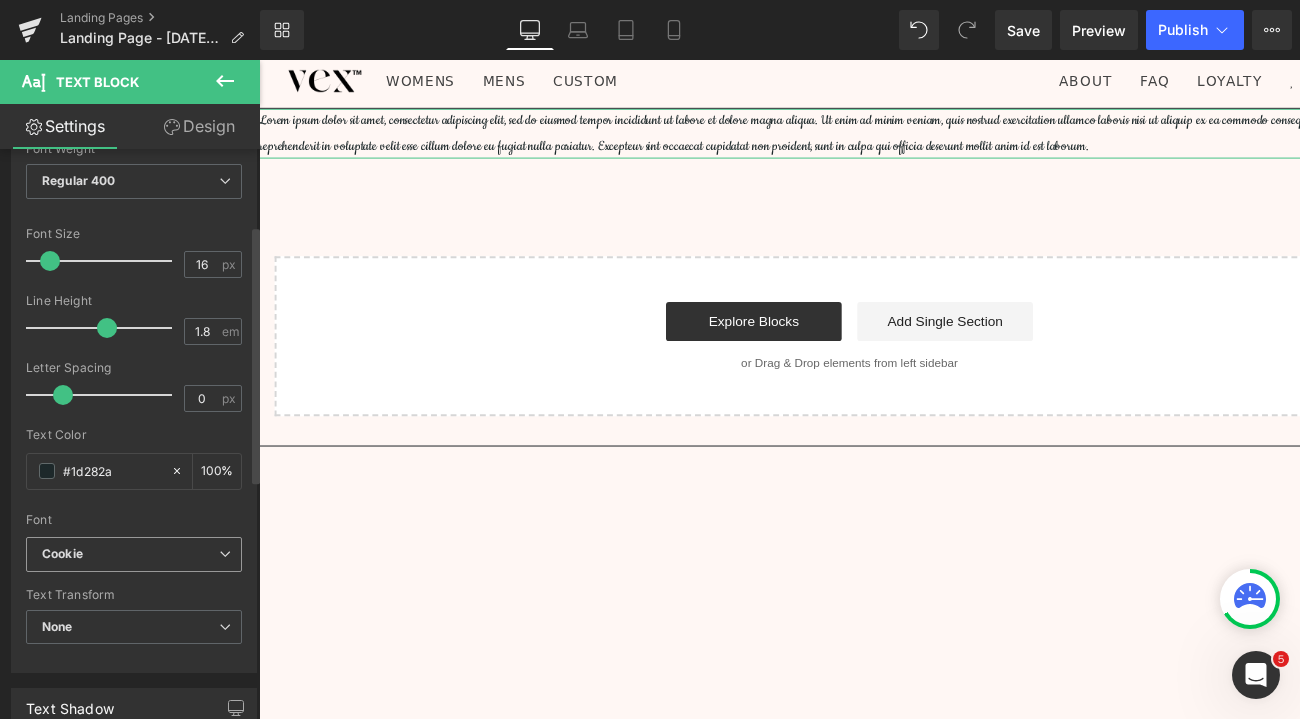 click on "Cookie" at bounding box center [130, 554] 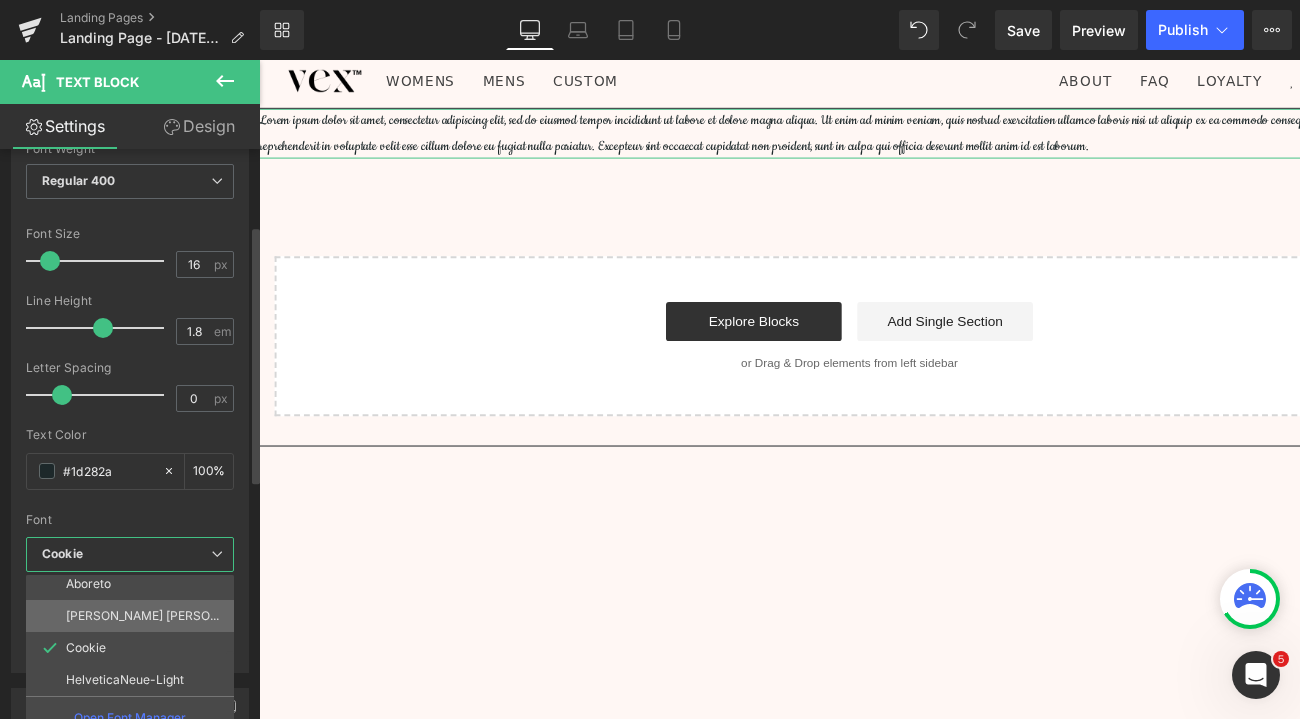 click on "[PERSON_NAME] [PERSON_NAME]" at bounding box center [134, 616] 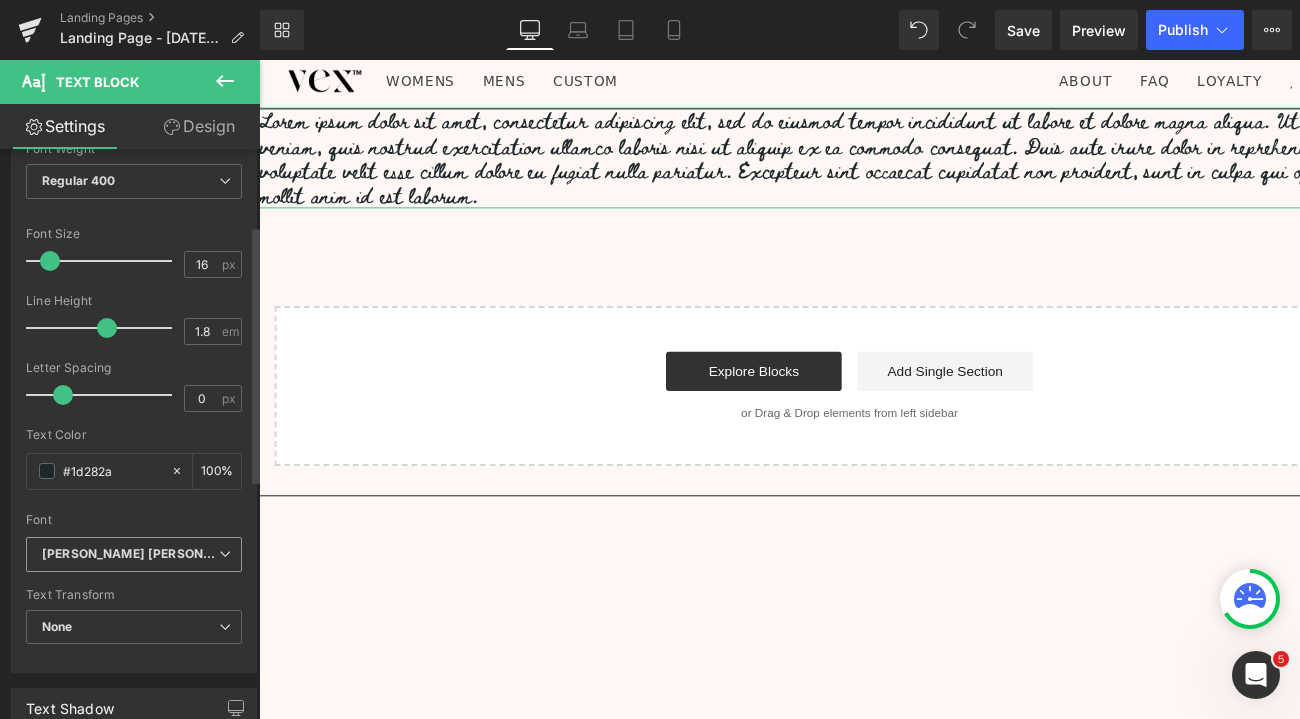 click on "Beth Ellen
Default
Crimson Text
Open Sans
Aboreto
Beth Ellen
Cookie
HelveticaNeue-Light
Open Font Manager" at bounding box center (134, 560) 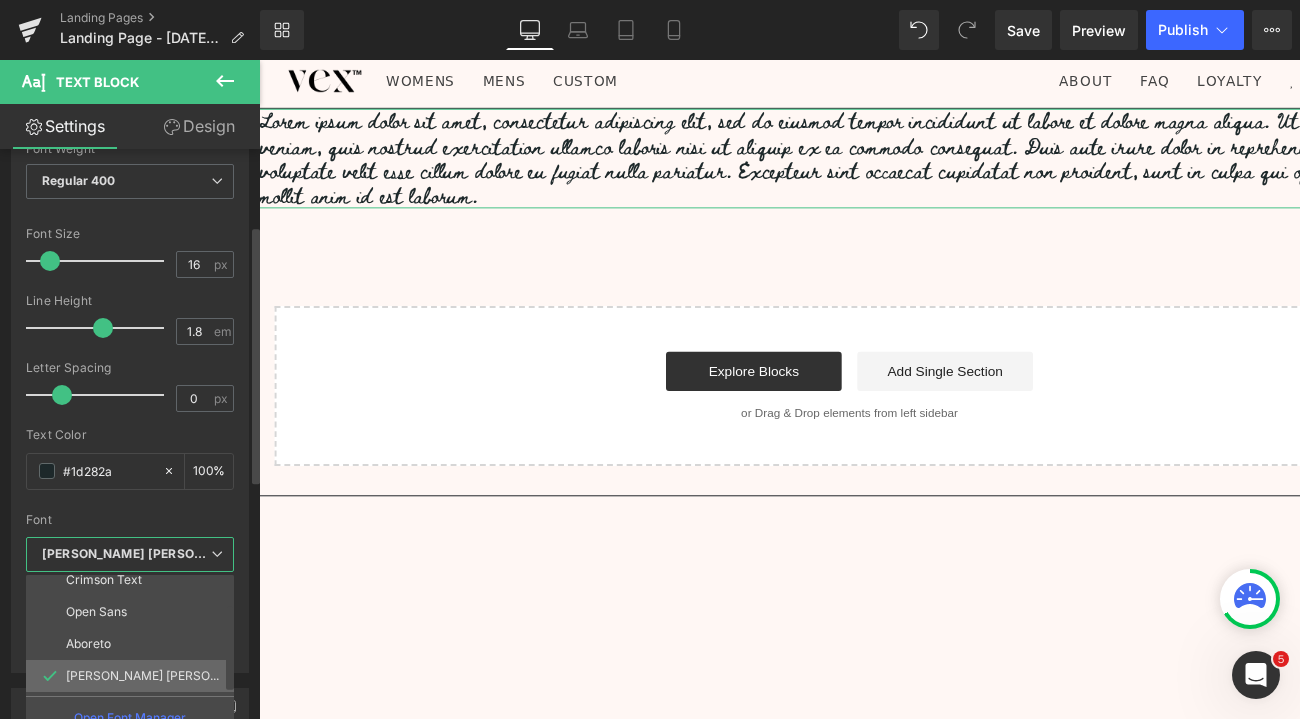 scroll, scrollTop: 40, scrollLeft: 0, axis: vertical 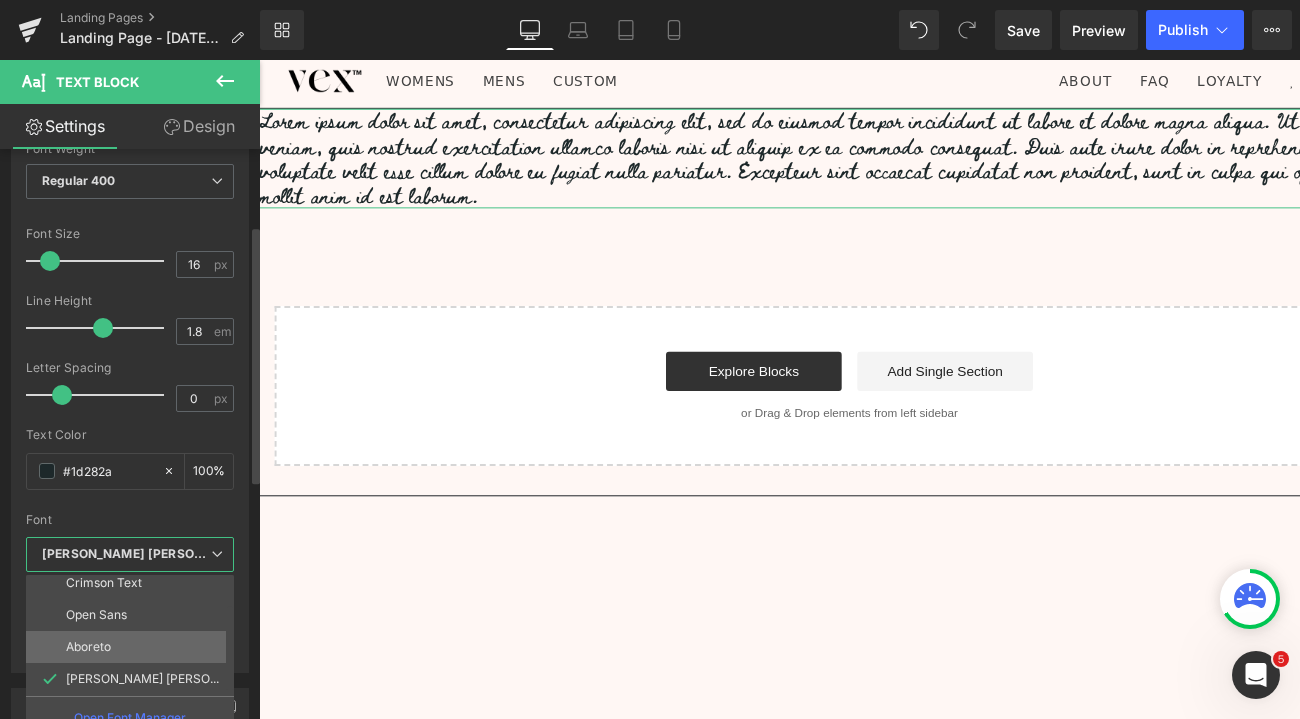 click on "Aboreto" at bounding box center [134, 647] 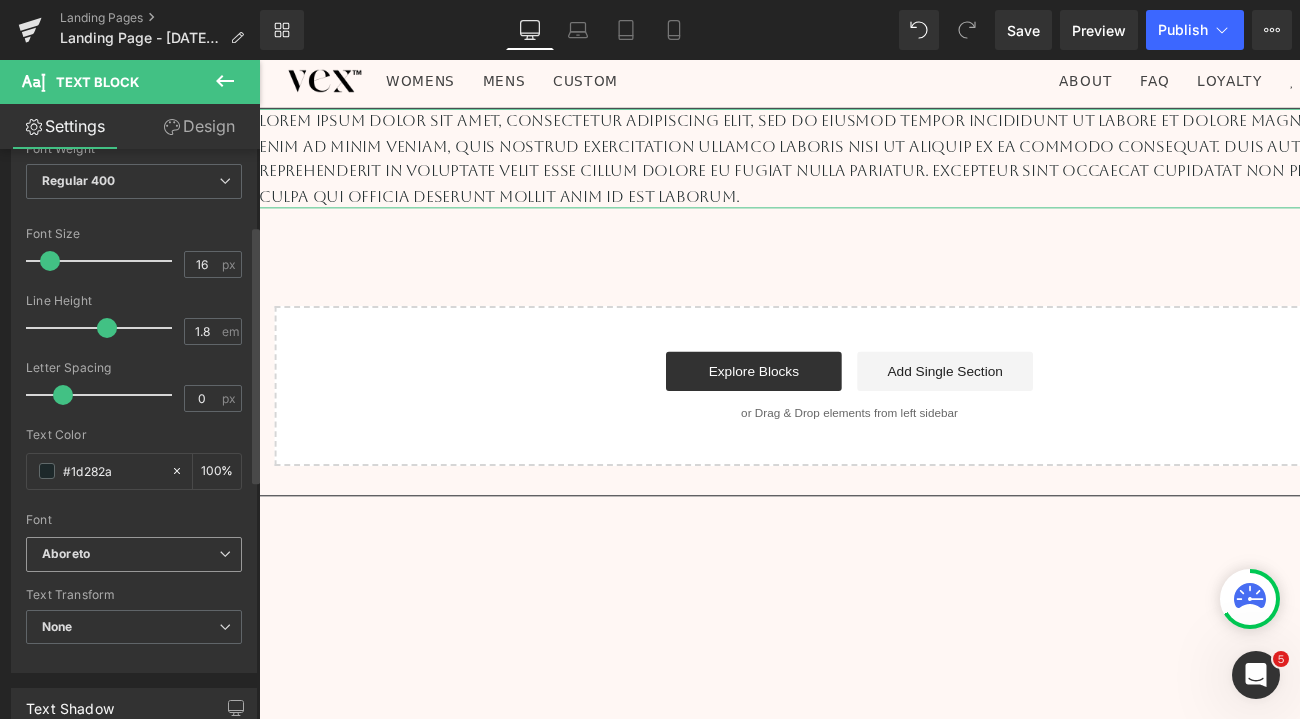 click on "Aboreto" at bounding box center [130, 554] 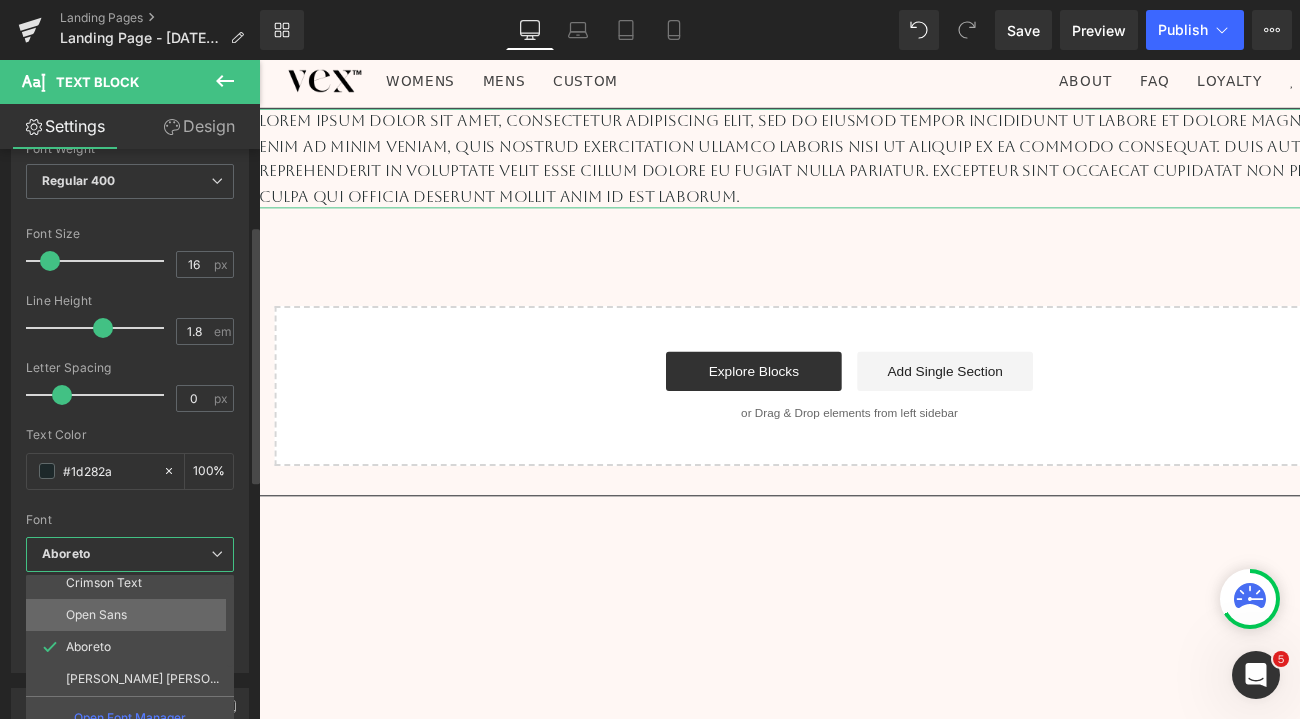 scroll, scrollTop: 0, scrollLeft: 0, axis: both 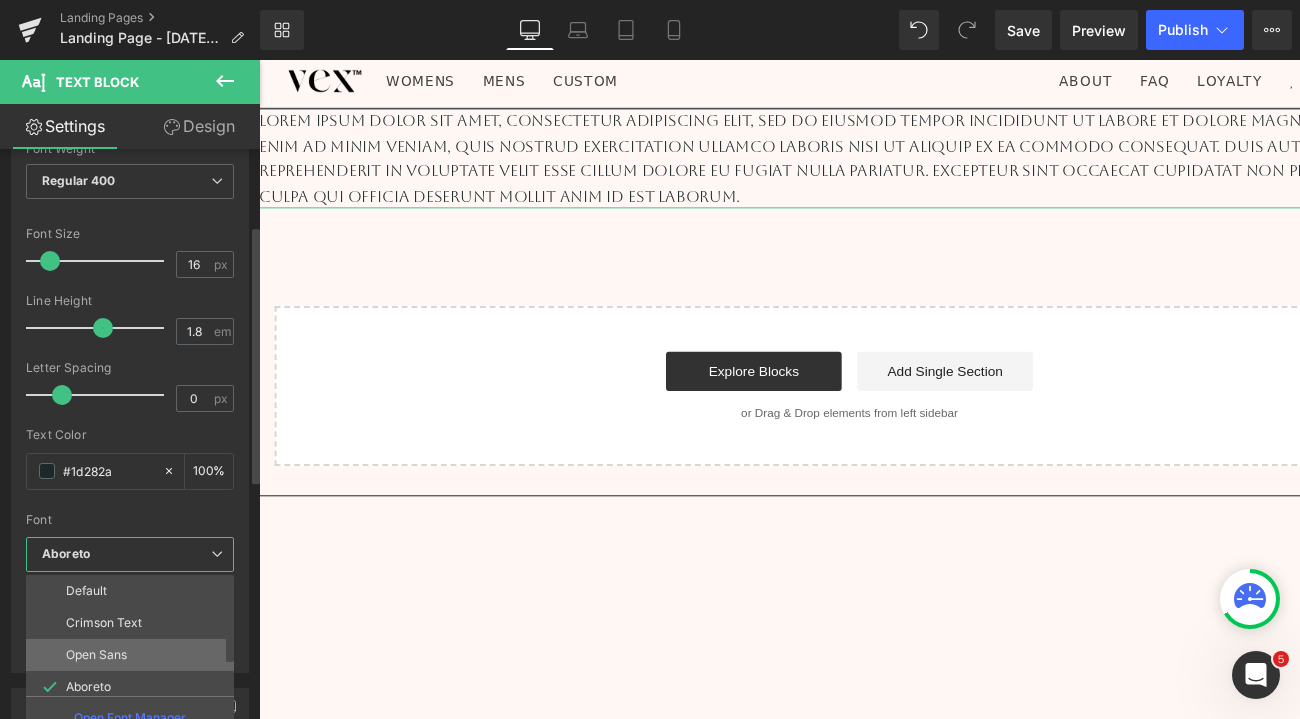 click on "Open Sans" at bounding box center (134, 655) 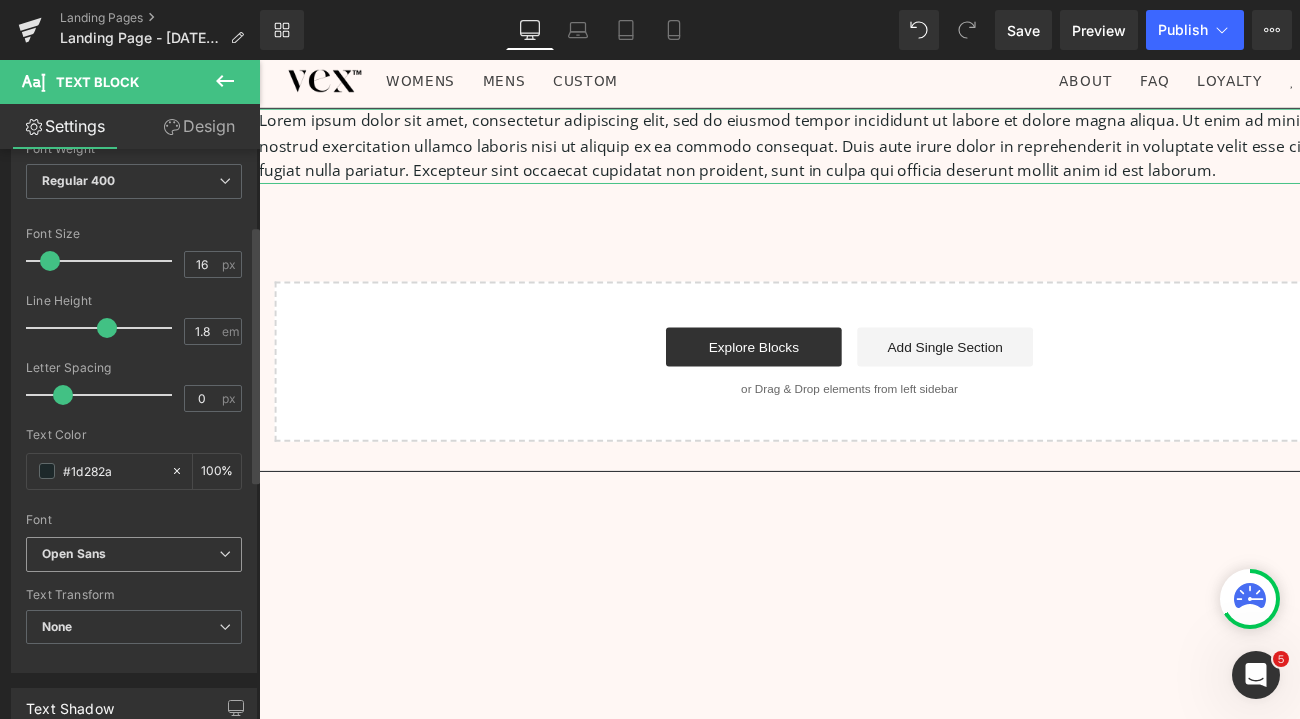 click on "Open Sans" at bounding box center (130, 554) 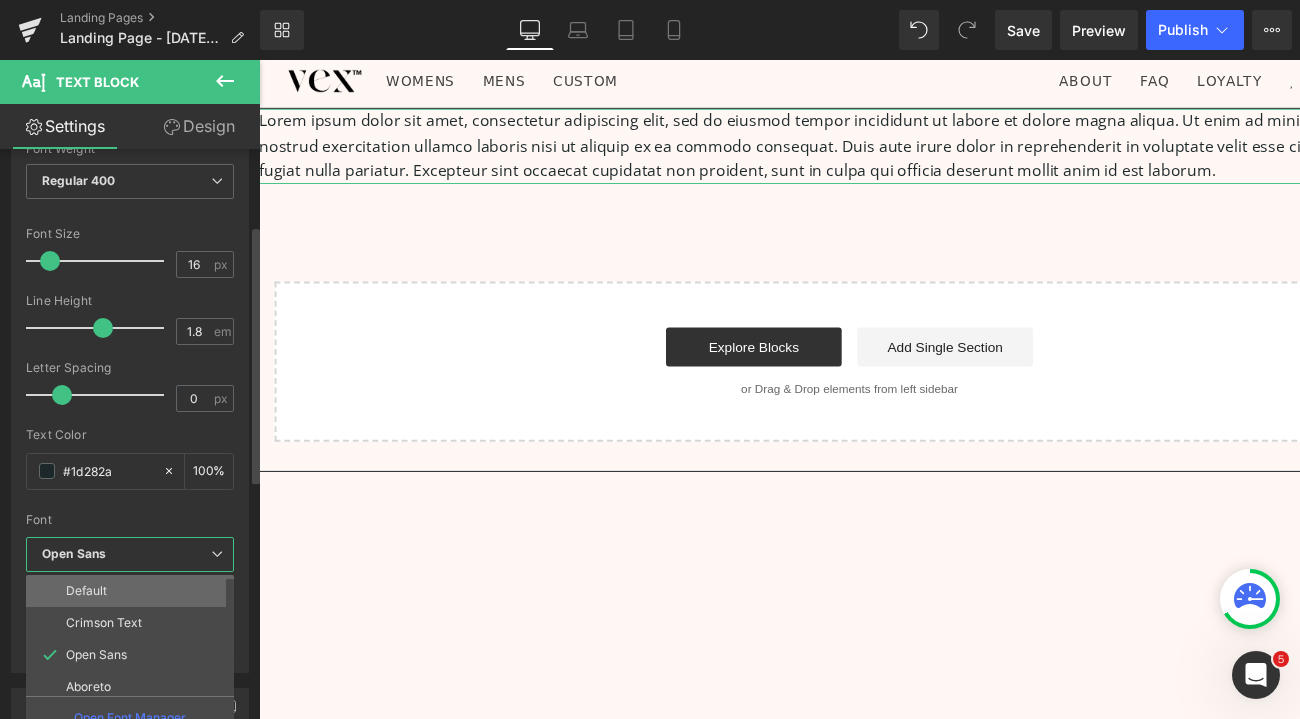 click on "Default" at bounding box center [134, 591] 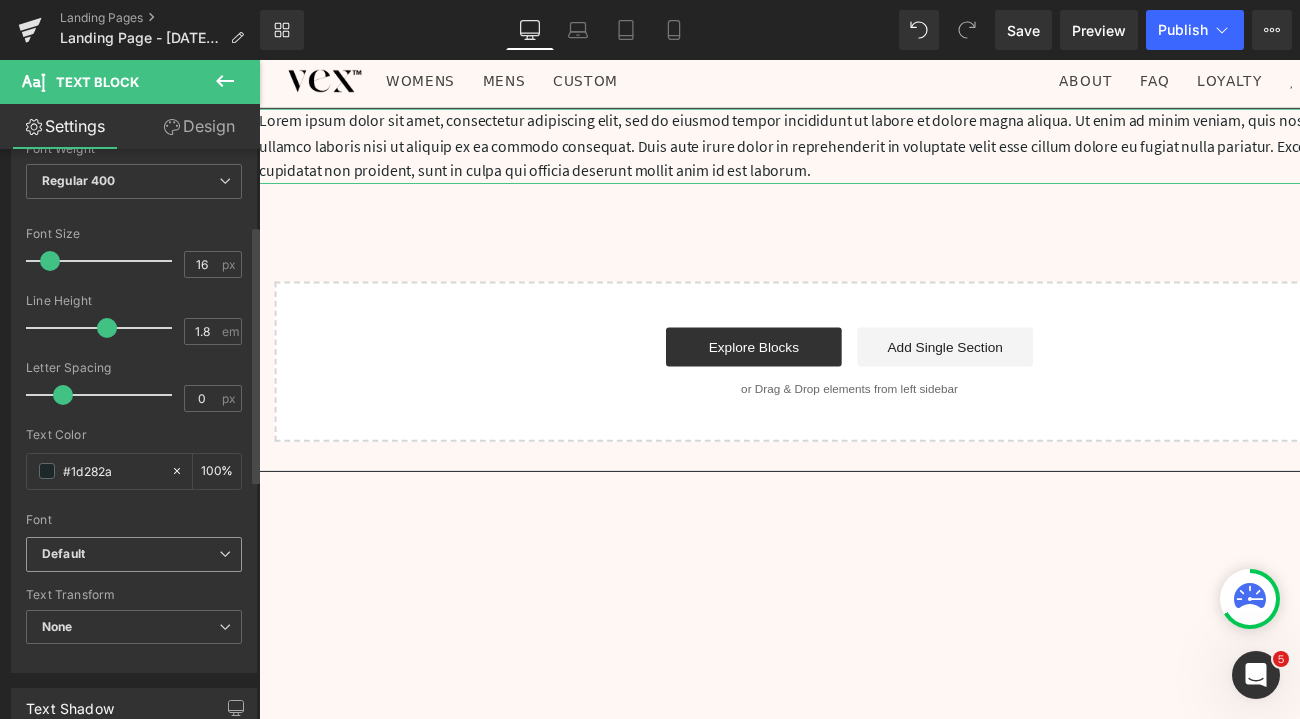 click on "Default" at bounding box center [130, 554] 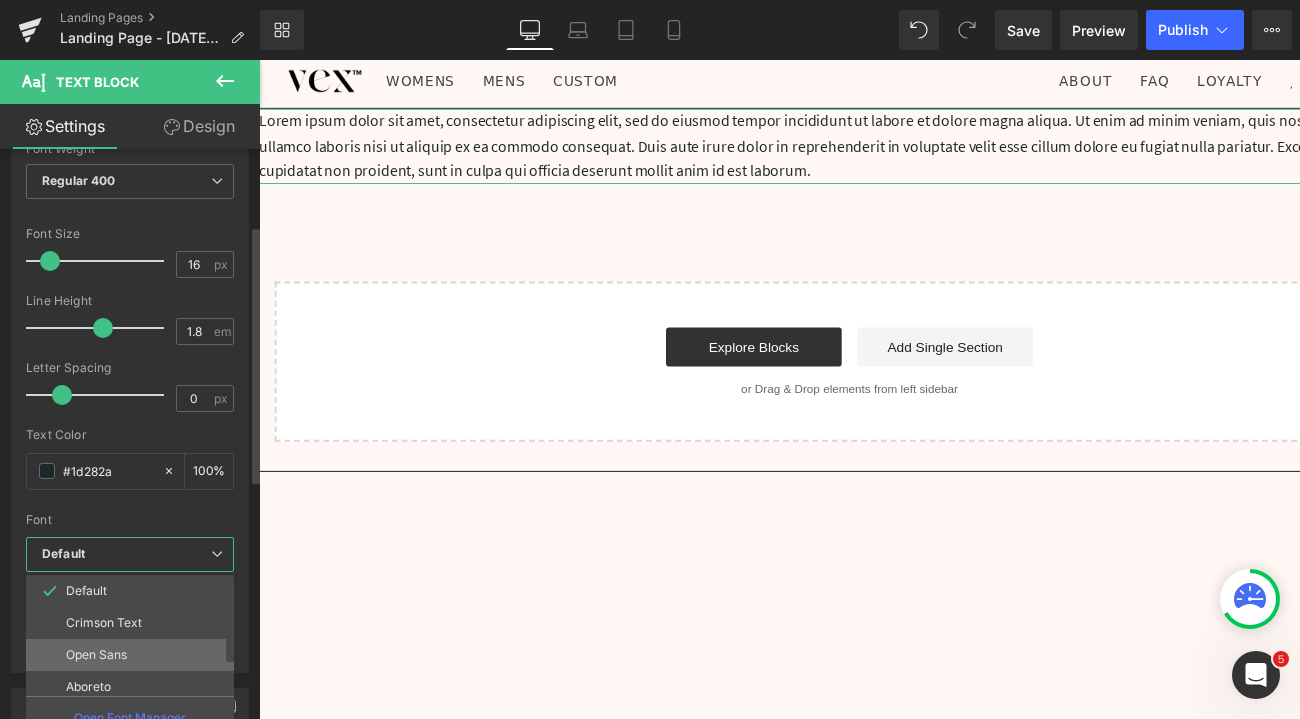 click on "Open Sans" at bounding box center [134, 655] 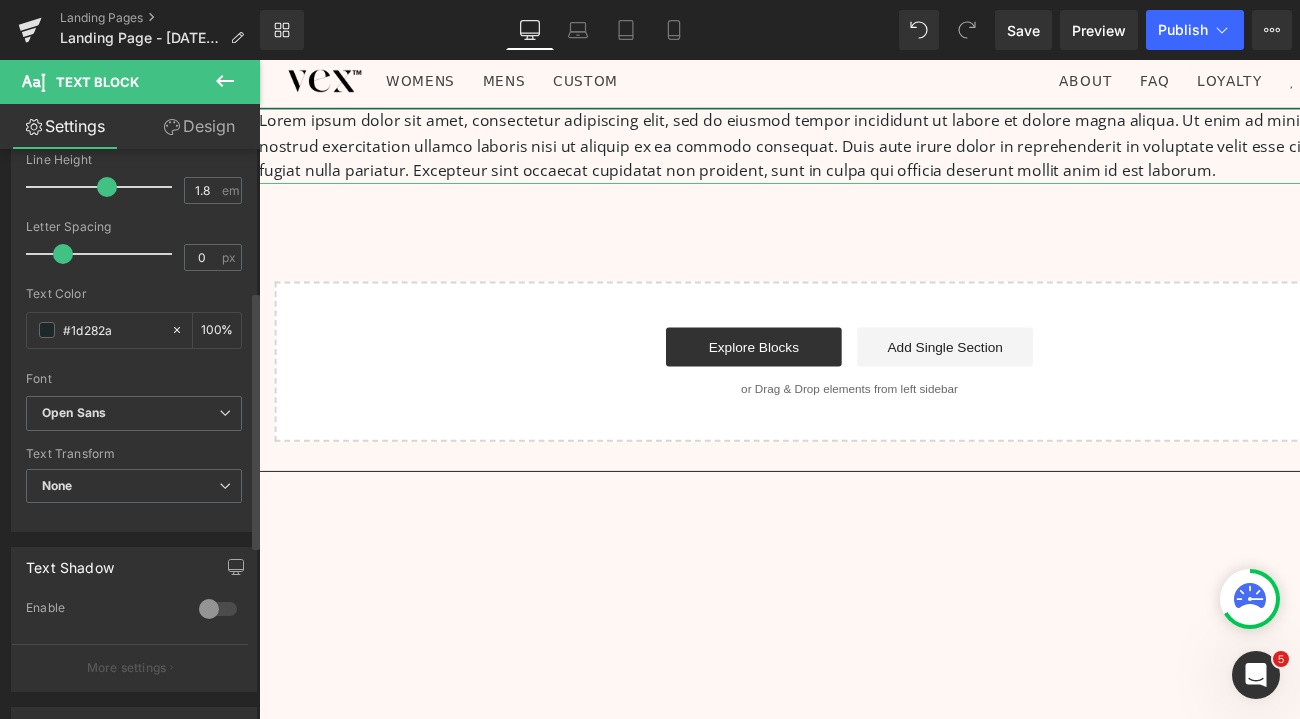 scroll, scrollTop: 334, scrollLeft: 0, axis: vertical 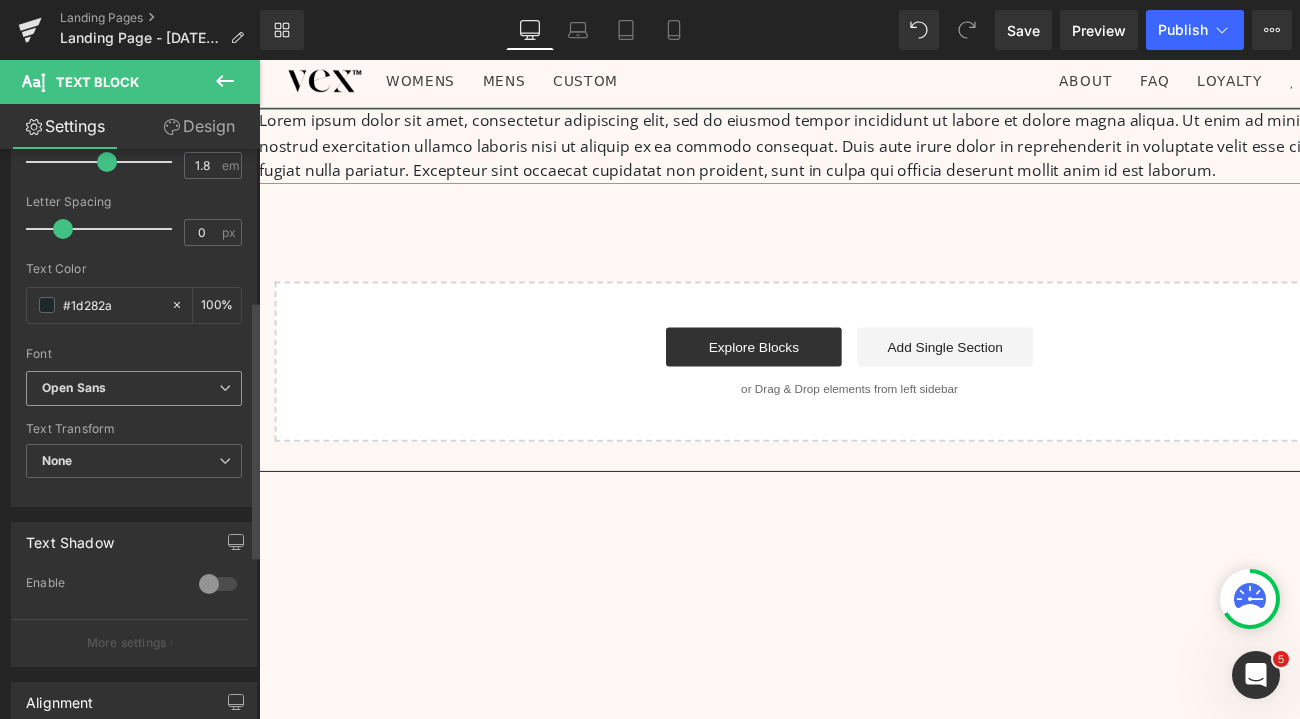click on "Open Sans" at bounding box center [134, 388] 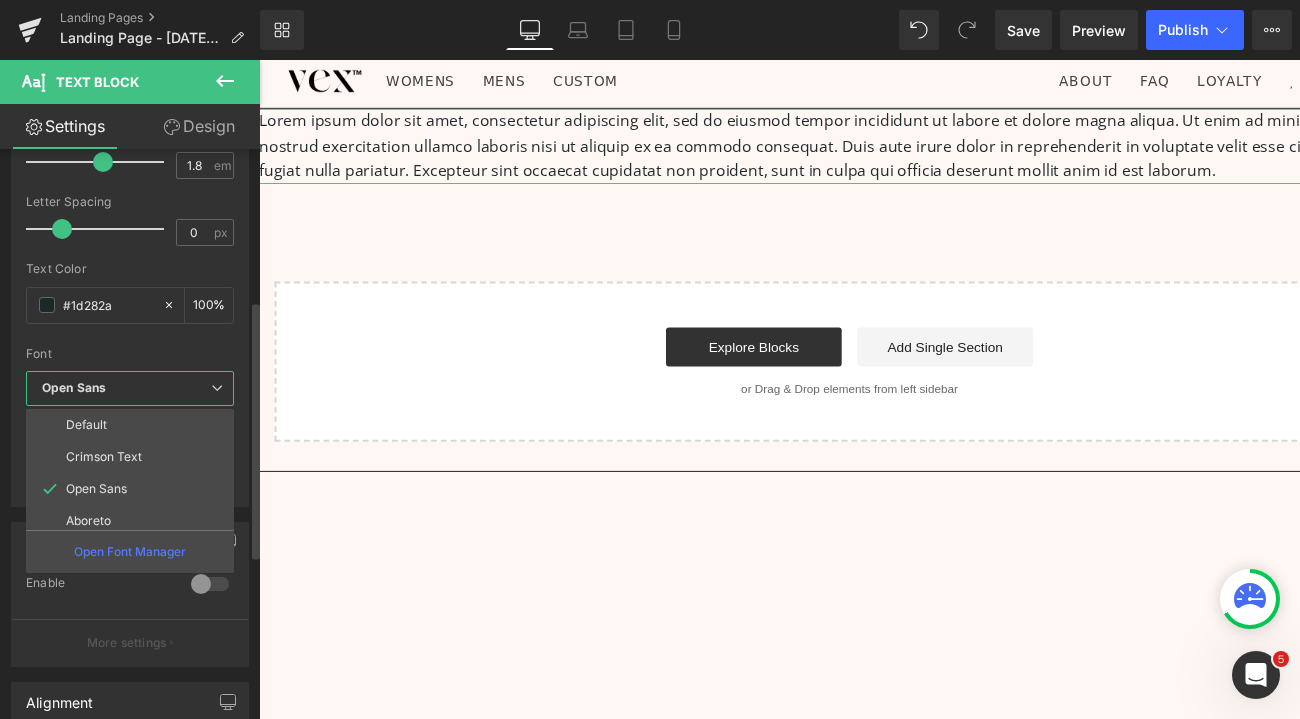 click on "Open Sans" at bounding box center (130, 388) 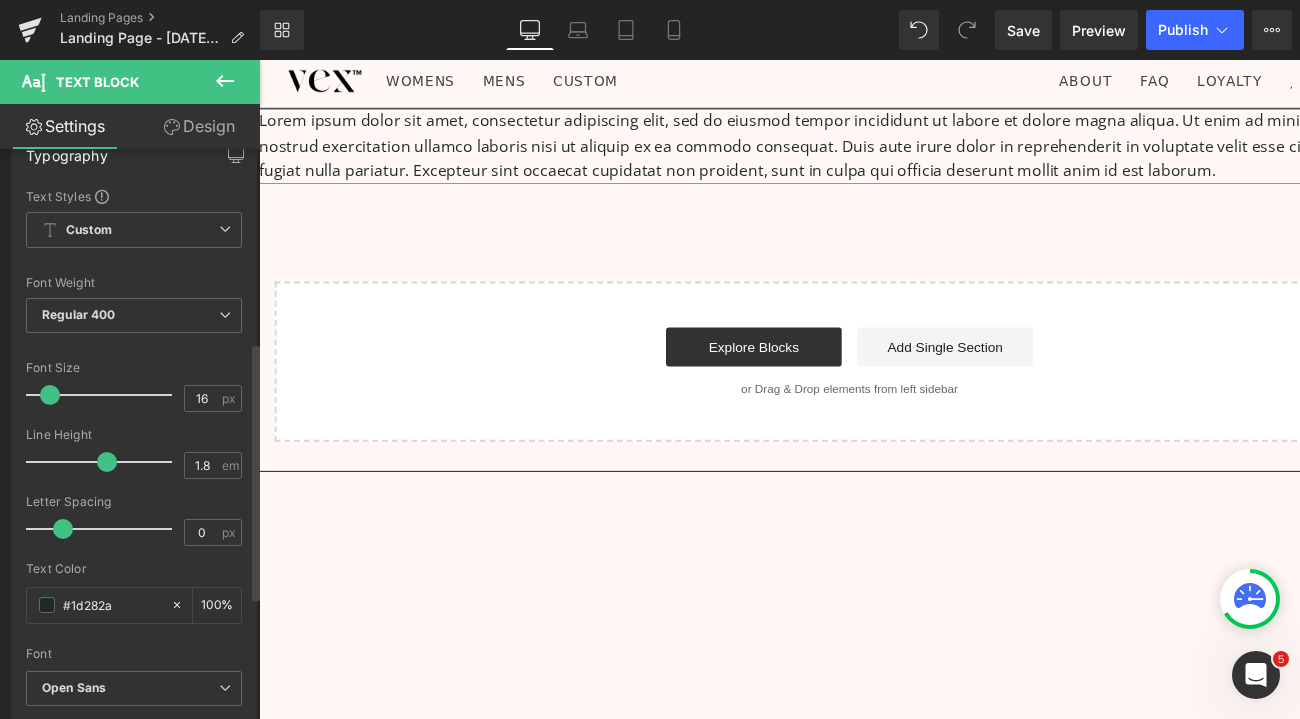 scroll, scrollTop: 0, scrollLeft: 0, axis: both 